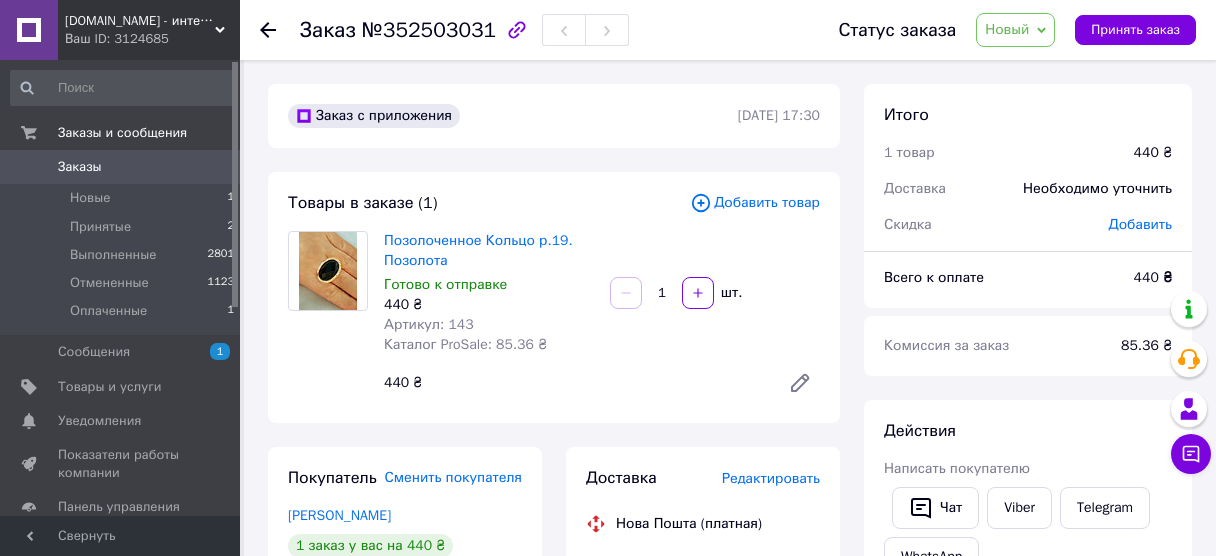 scroll, scrollTop: 200, scrollLeft: 0, axis: vertical 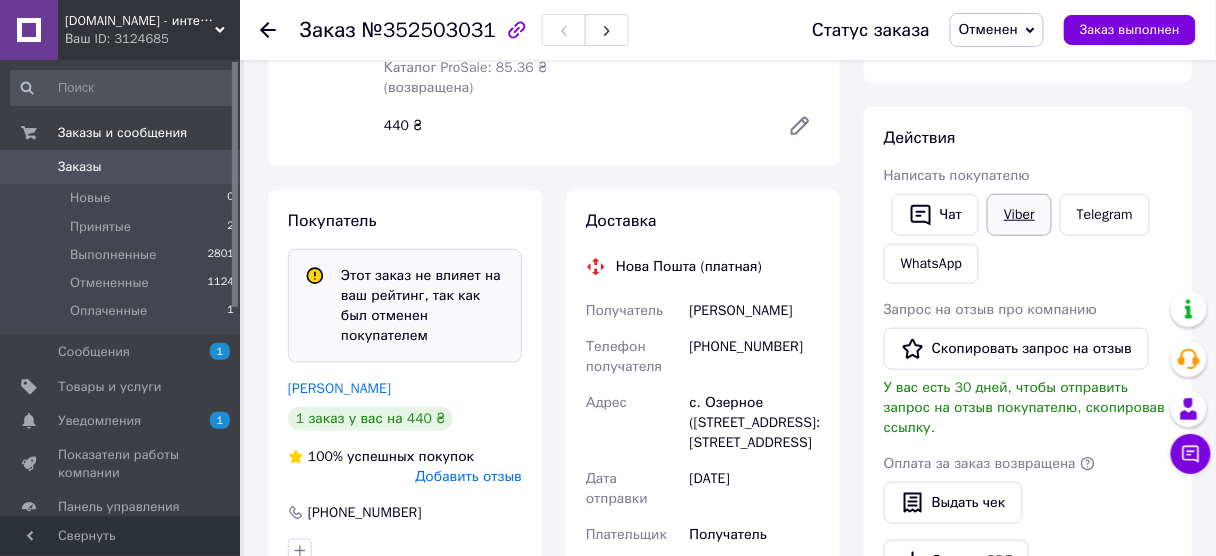 click on "Viber" at bounding box center (1019, 215) 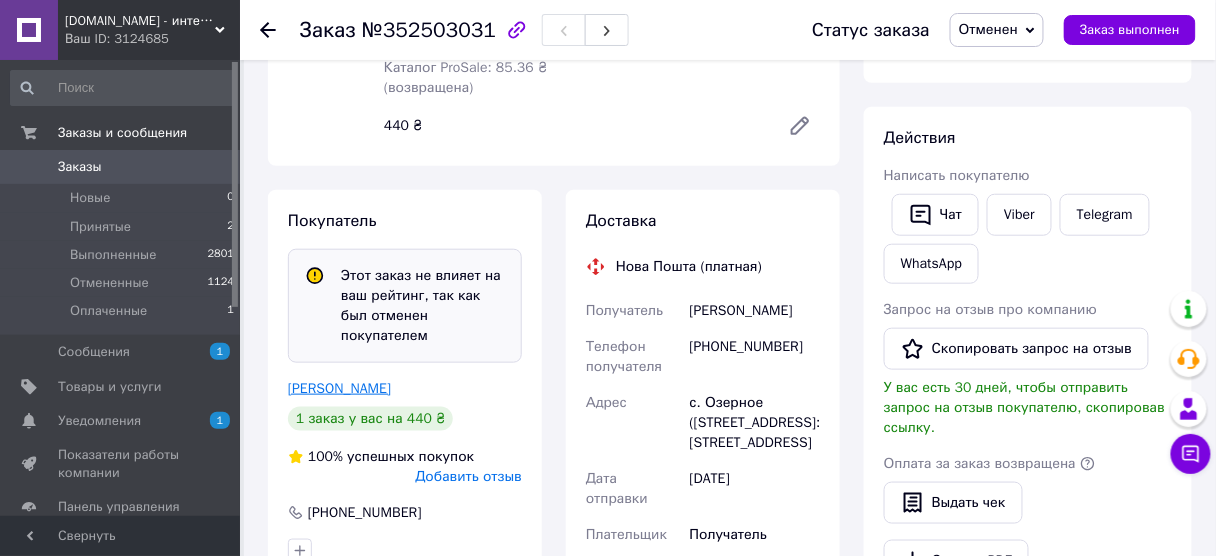click on "[PERSON_NAME]" at bounding box center [339, 388] 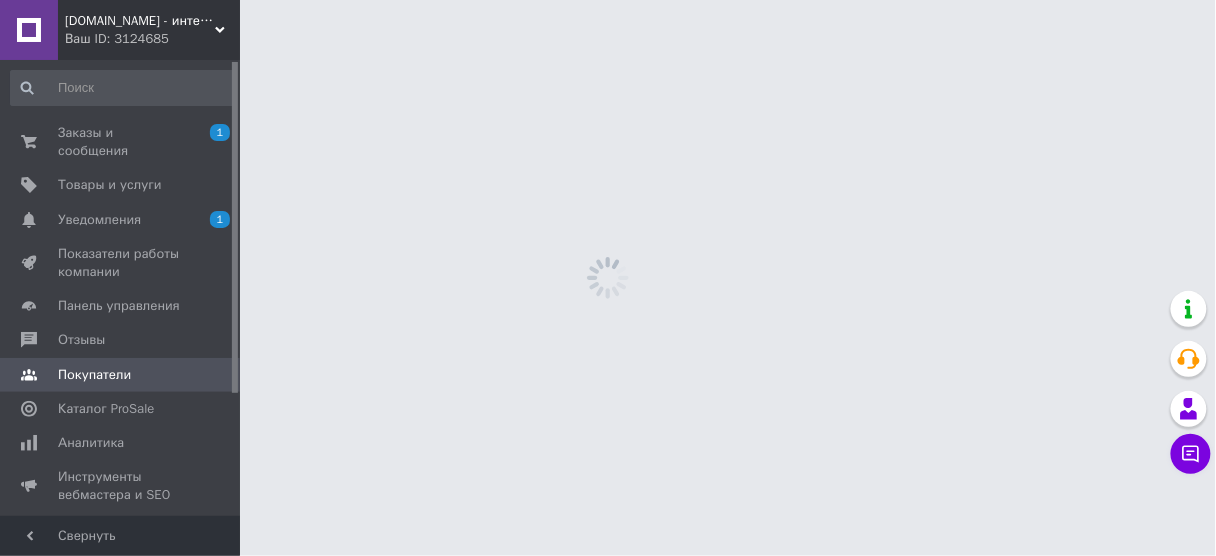 scroll, scrollTop: 0, scrollLeft: 0, axis: both 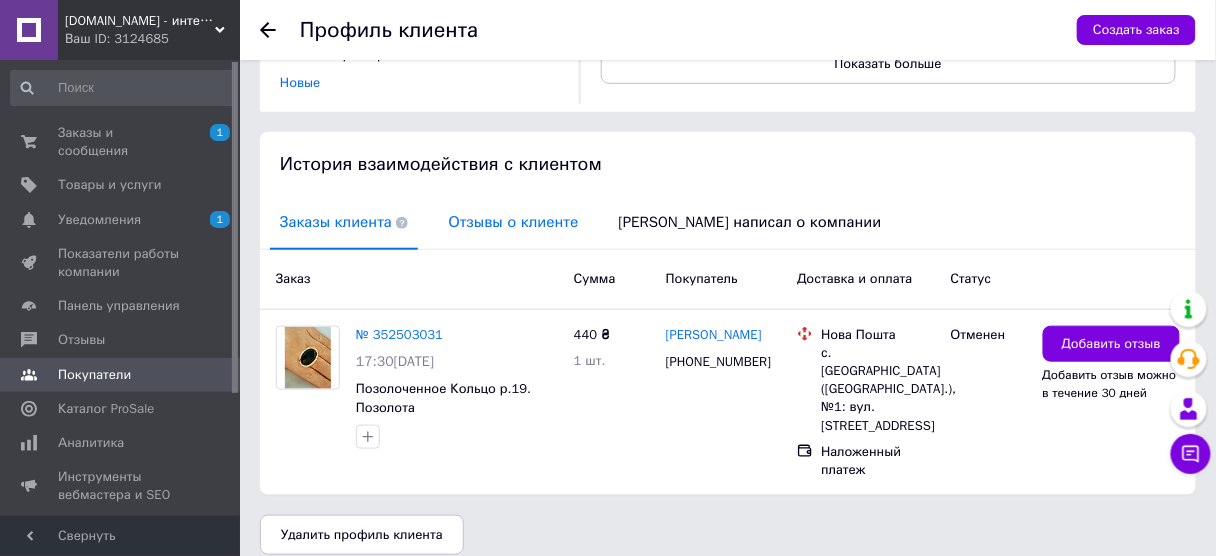 click on "Отзывы о клиенте" at bounding box center (513, 222) 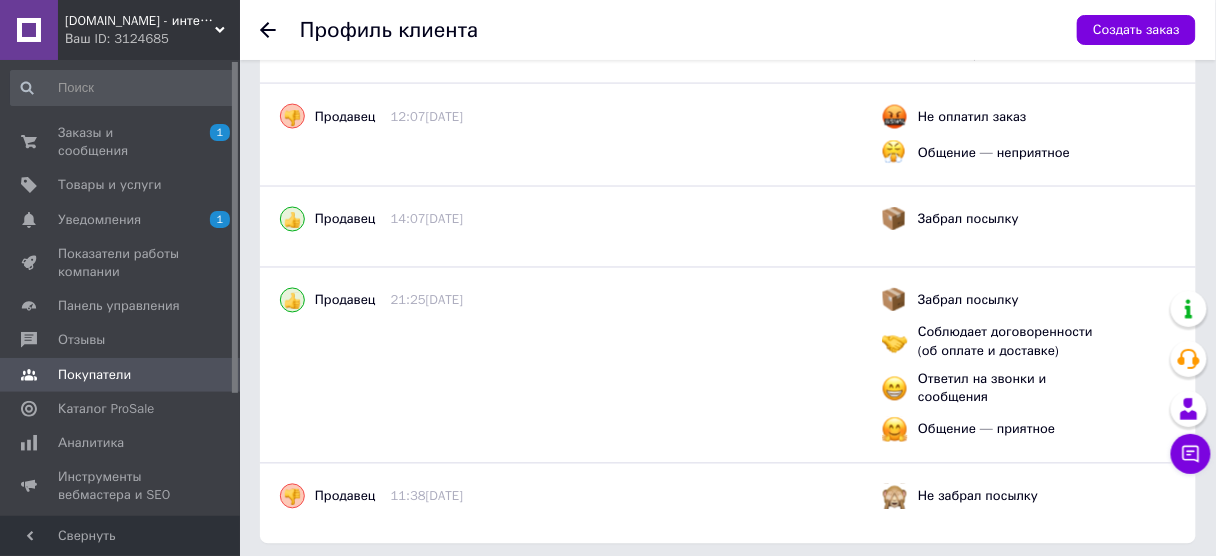 scroll, scrollTop: 781, scrollLeft: 0, axis: vertical 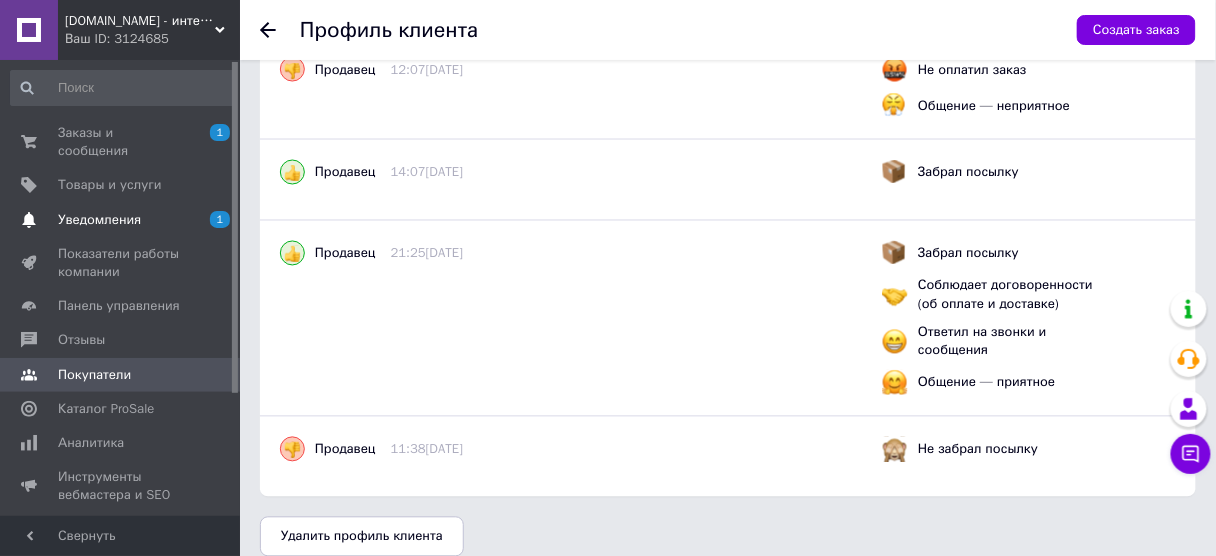 click on "1 0" at bounding box center (212, 220) 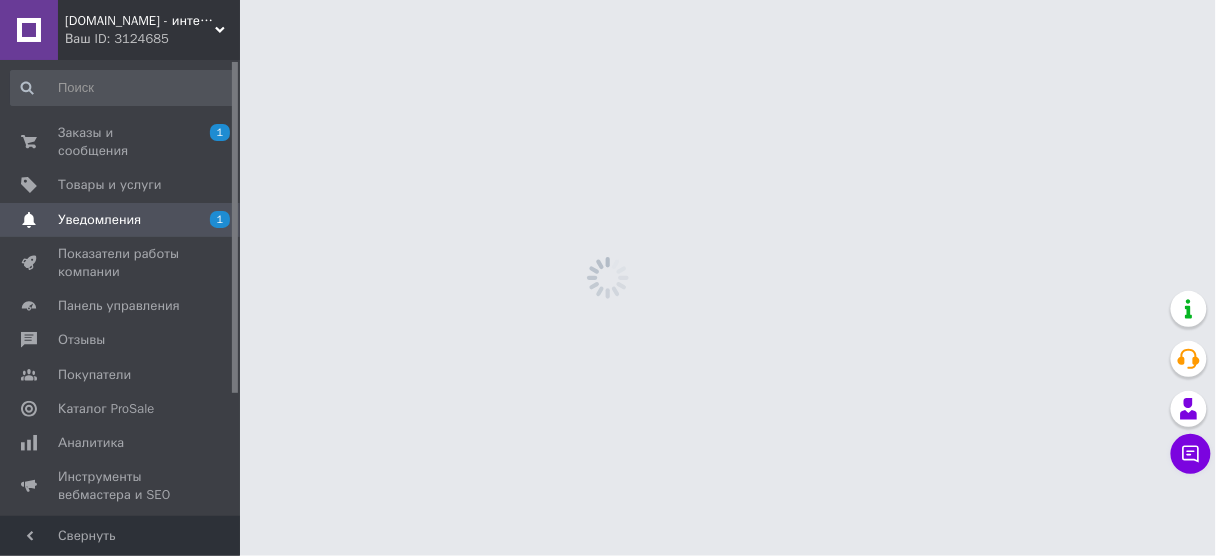 scroll, scrollTop: 0, scrollLeft: 0, axis: both 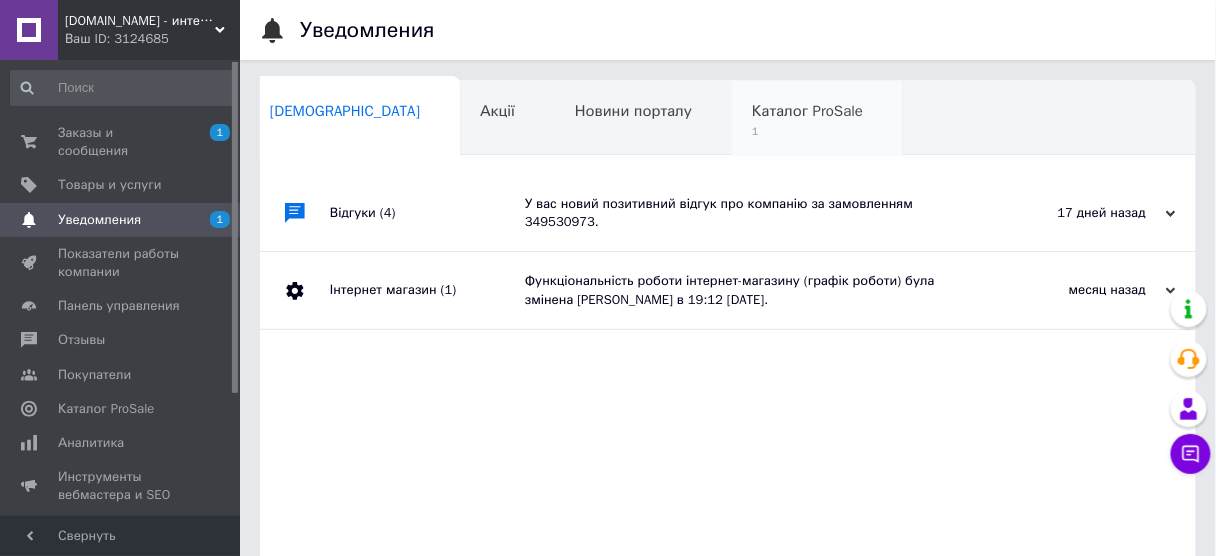 click on "Каталог ProSale 1" at bounding box center [817, 119] 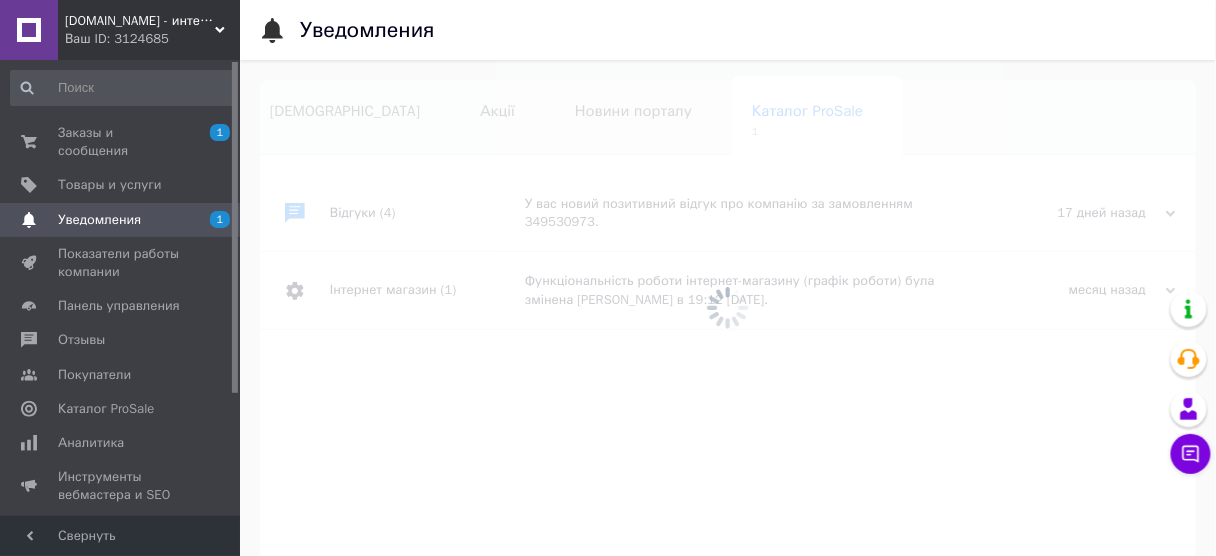 scroll, scrollTop: 0, scrollLeft: 13, axis: horizontal 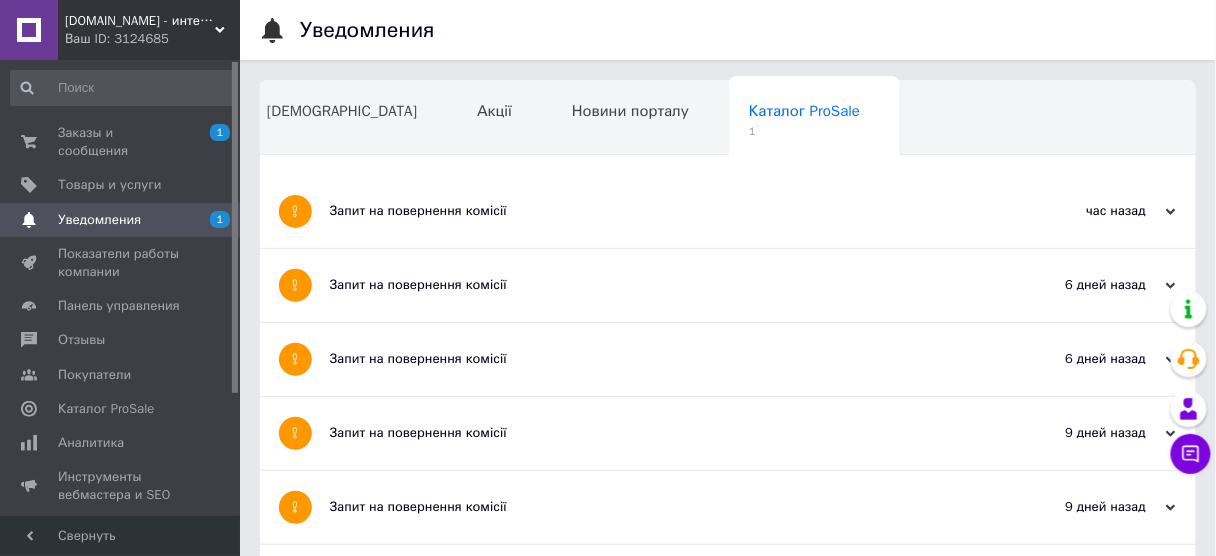 click on "Запит на повернення комісії" at bounding box center (653, 211) 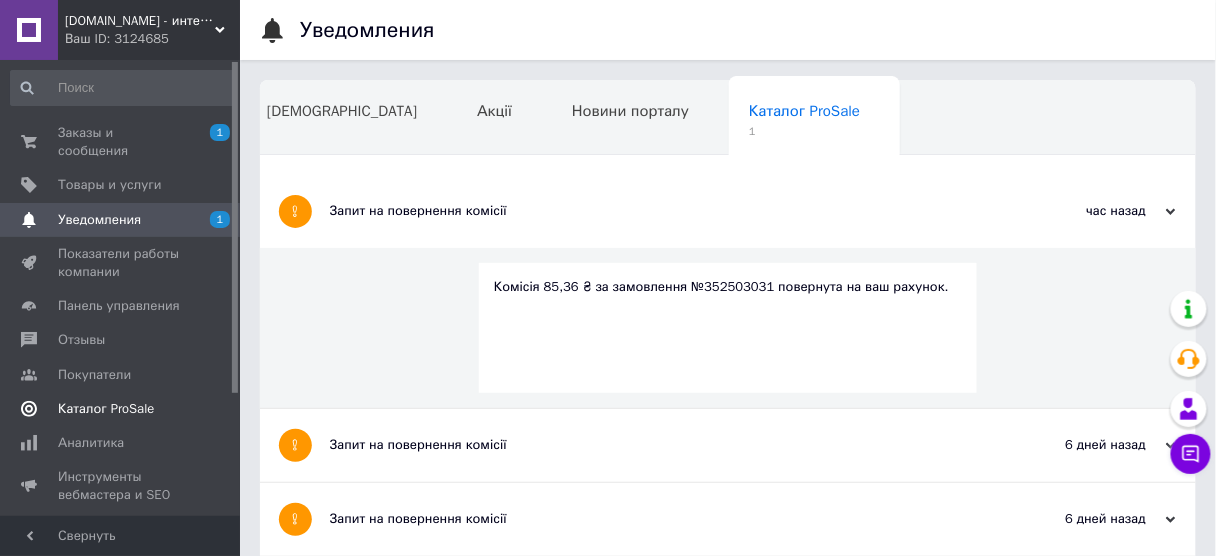 click on "Каталог ProSale" at bounding box center (123, 409) 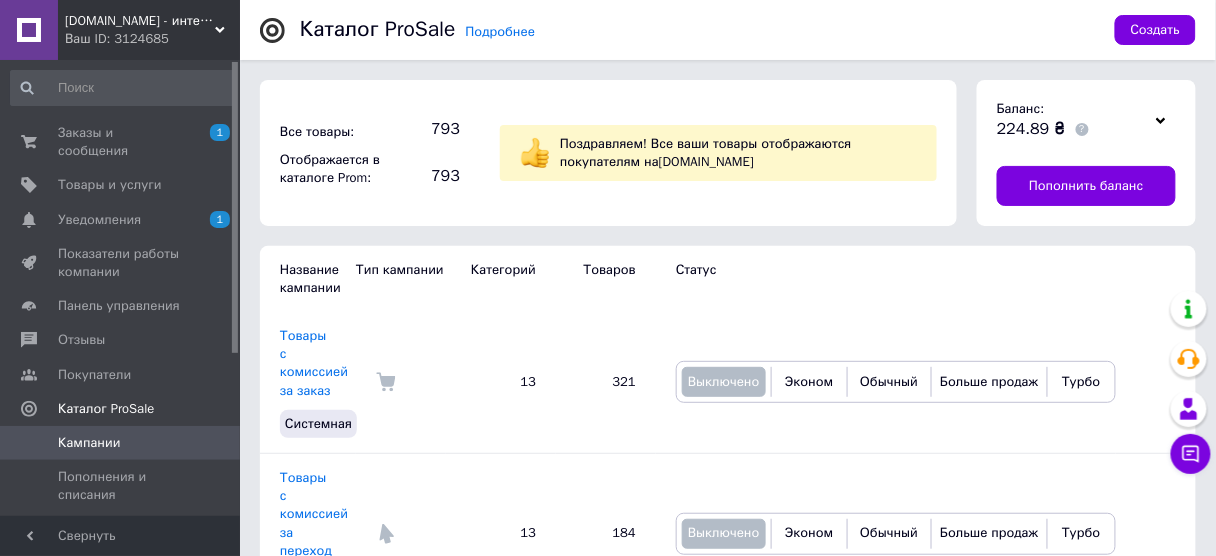 click 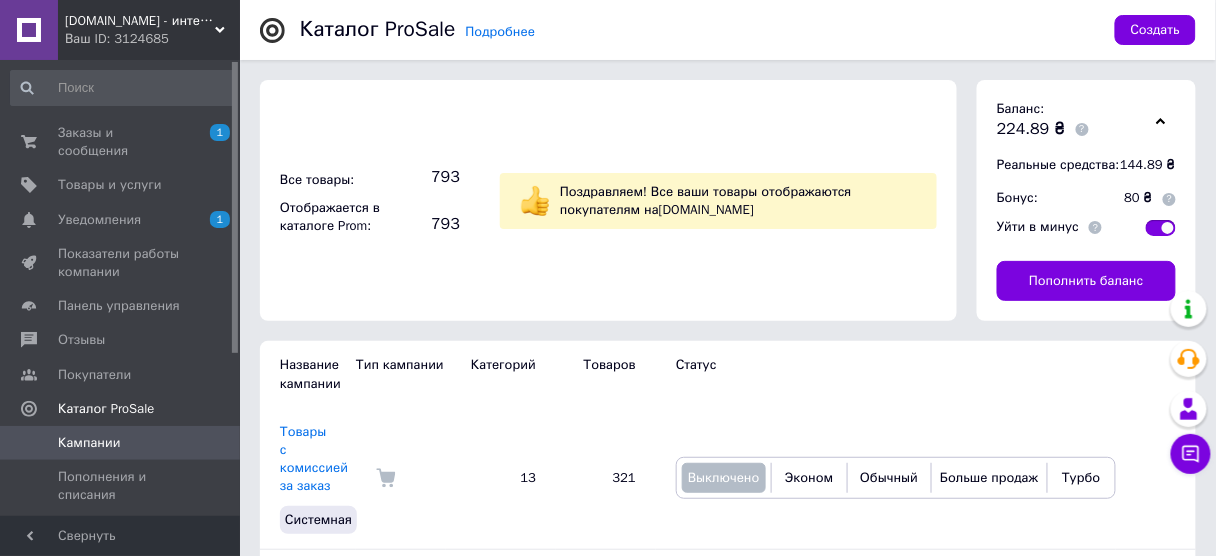 scroll, scrollTop: 270, scrollLeft: 0, axis: vertical 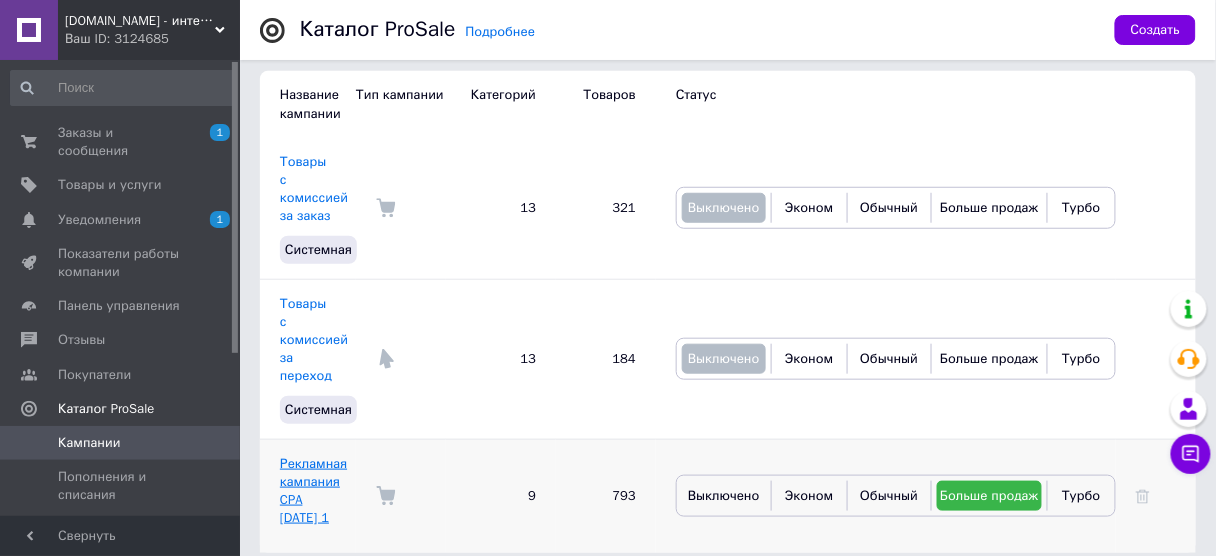 click on "Рекламная кампания CPA 10.03.2019 1" at bounding box center (313, 491) 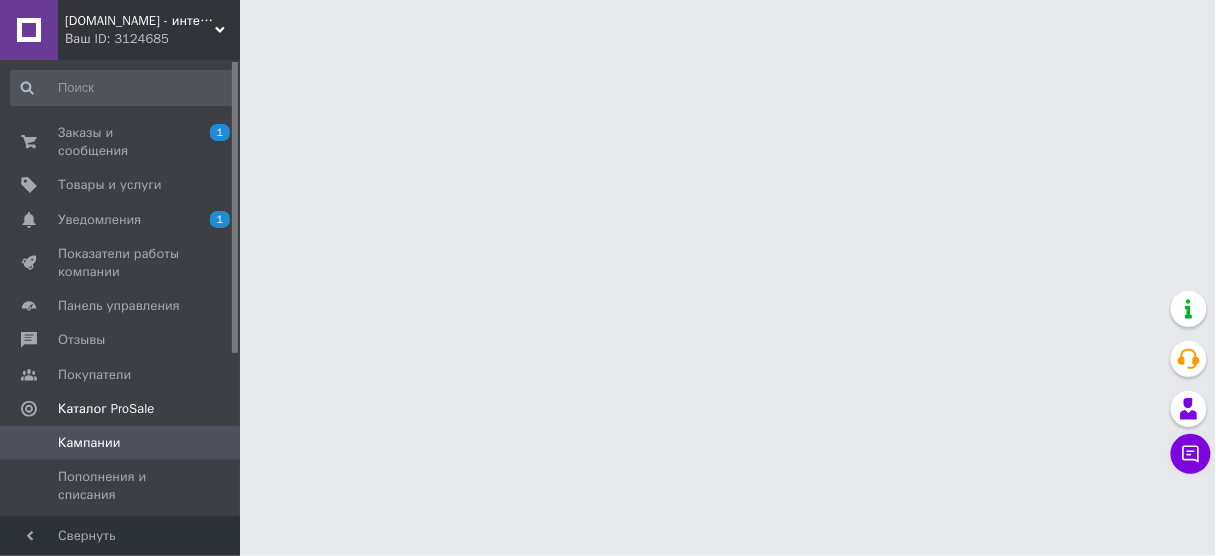 scroll, scrollTop: 0, scrollLeft: 0, axis: both 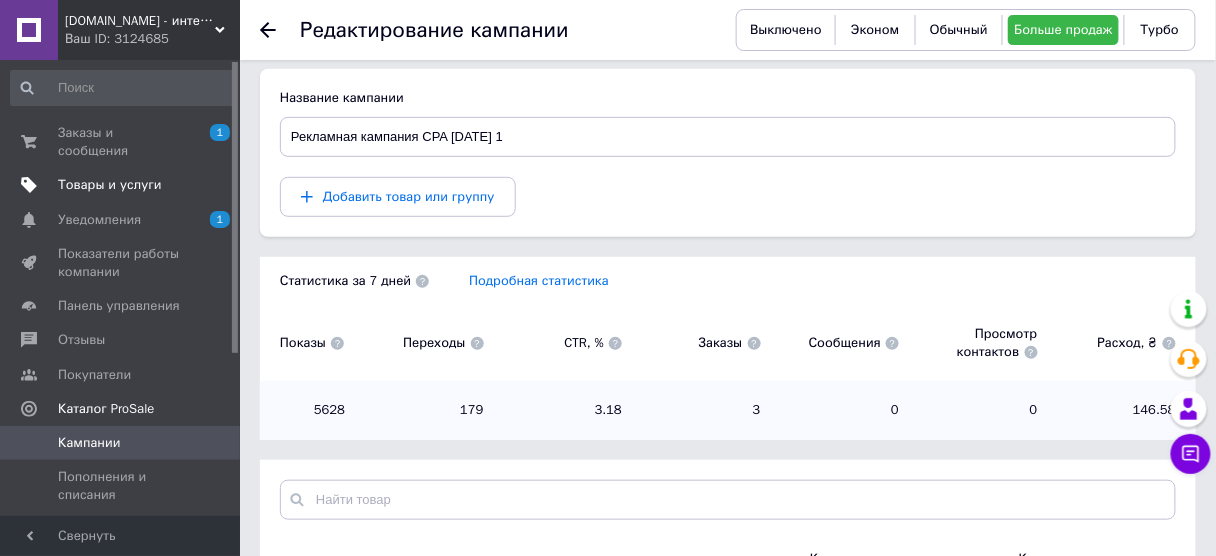 click on "Товары и услуги" at bounding box center (123, 185) 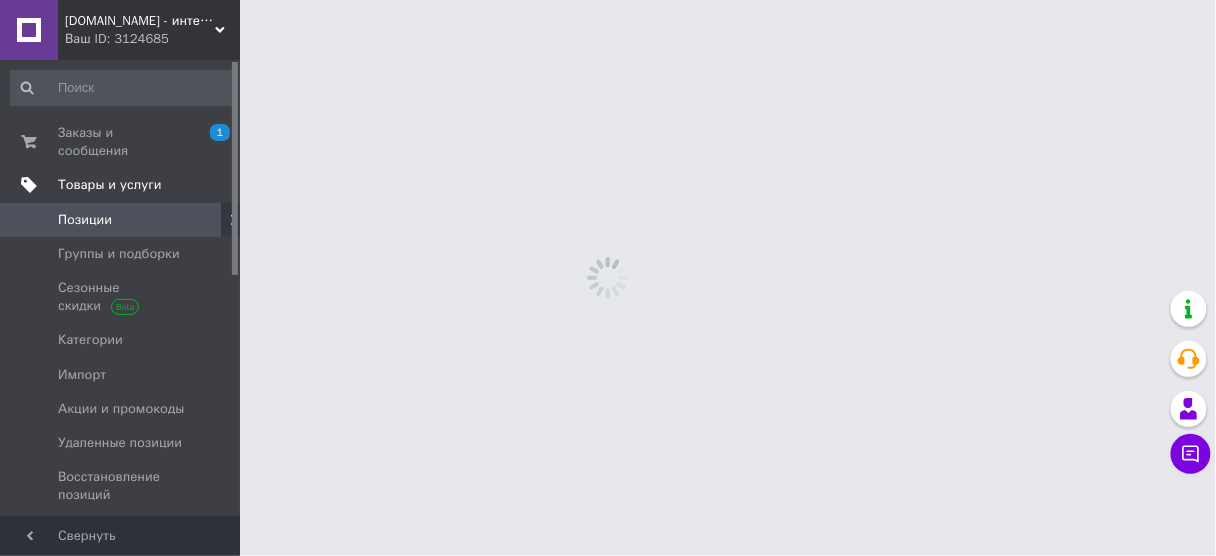 scroll, scrollTop: 0, scrollLeft: 0, axis: both 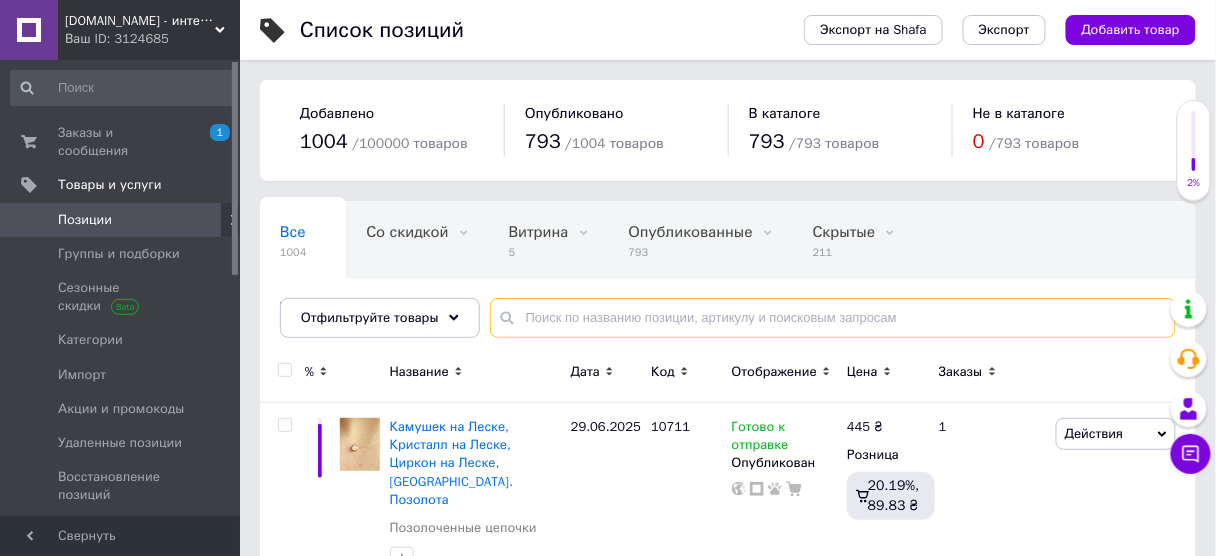 click at bounding box center [833, 318] 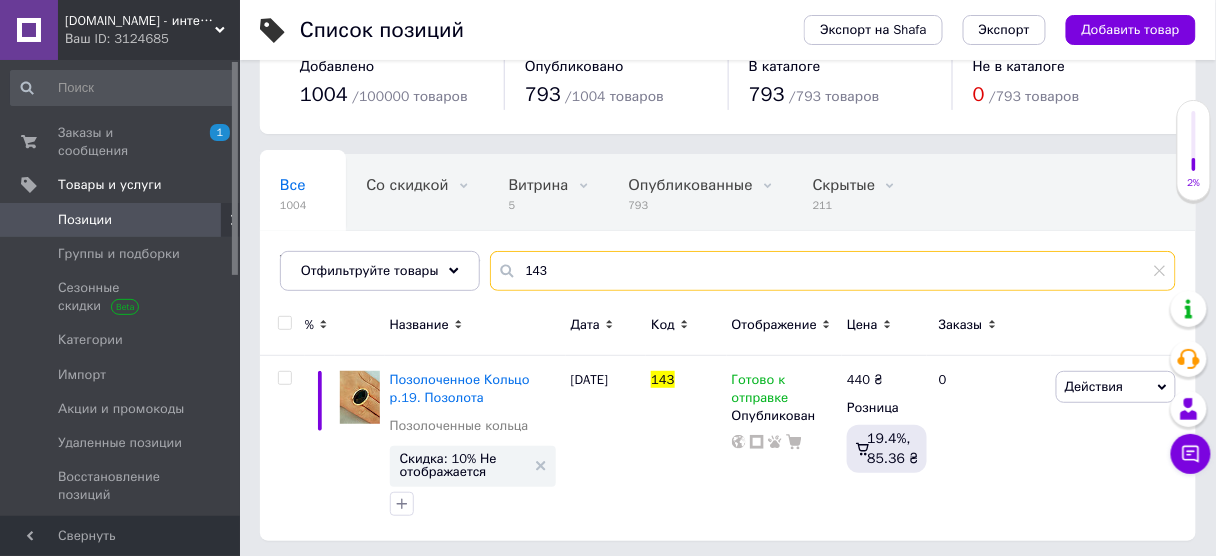 scroll, scrollTop: 49, scrollLeft: 0, axis: vertical 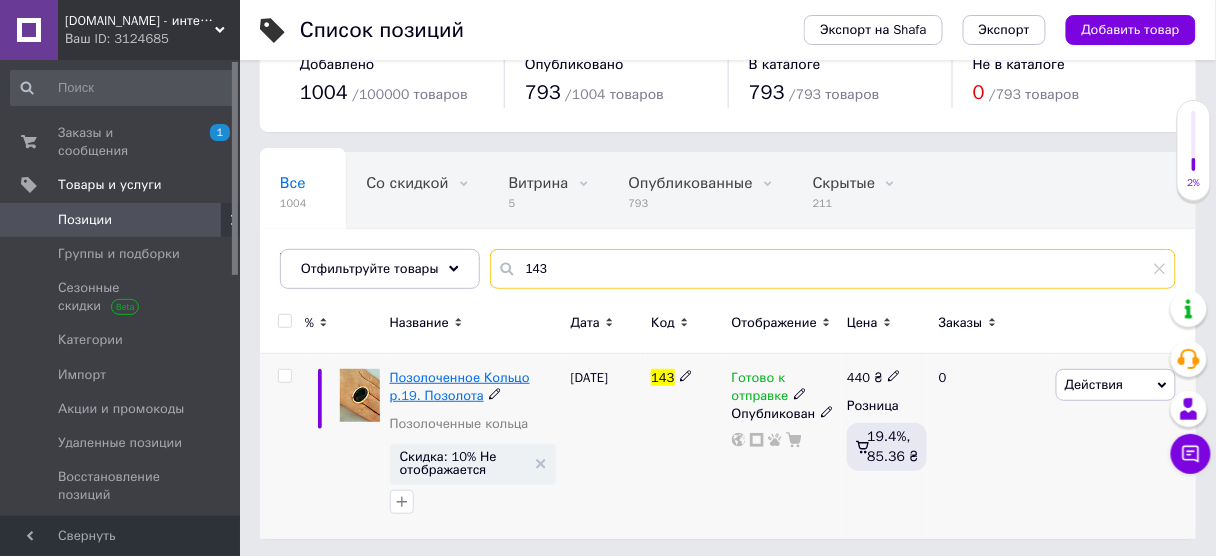 type on "143" 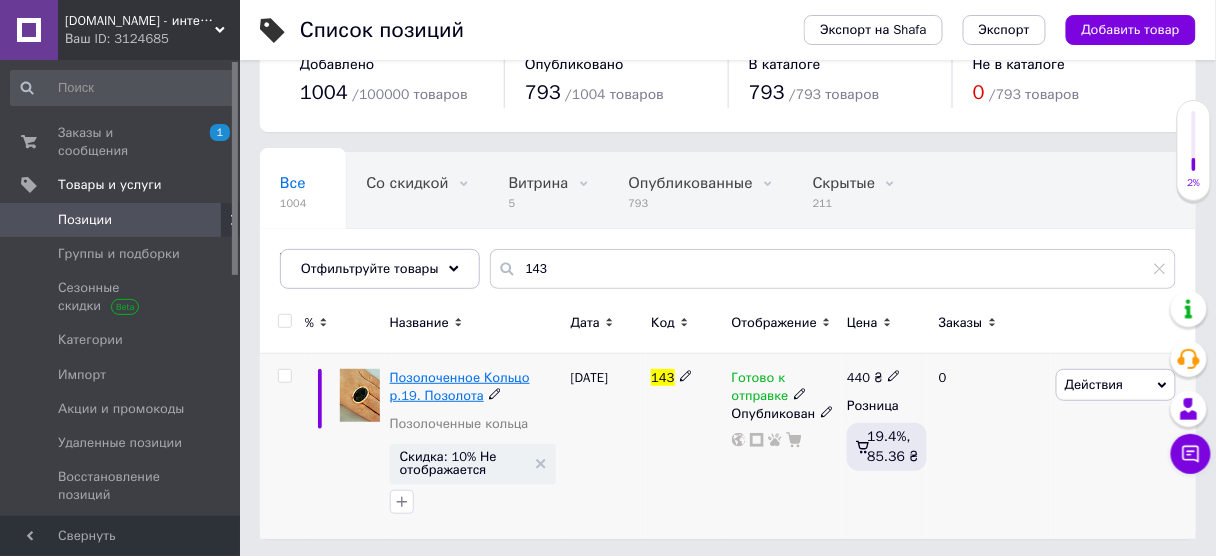 click on "Позолоченное Кольцо р.19. Позолота" at bounding box center (460, 386) 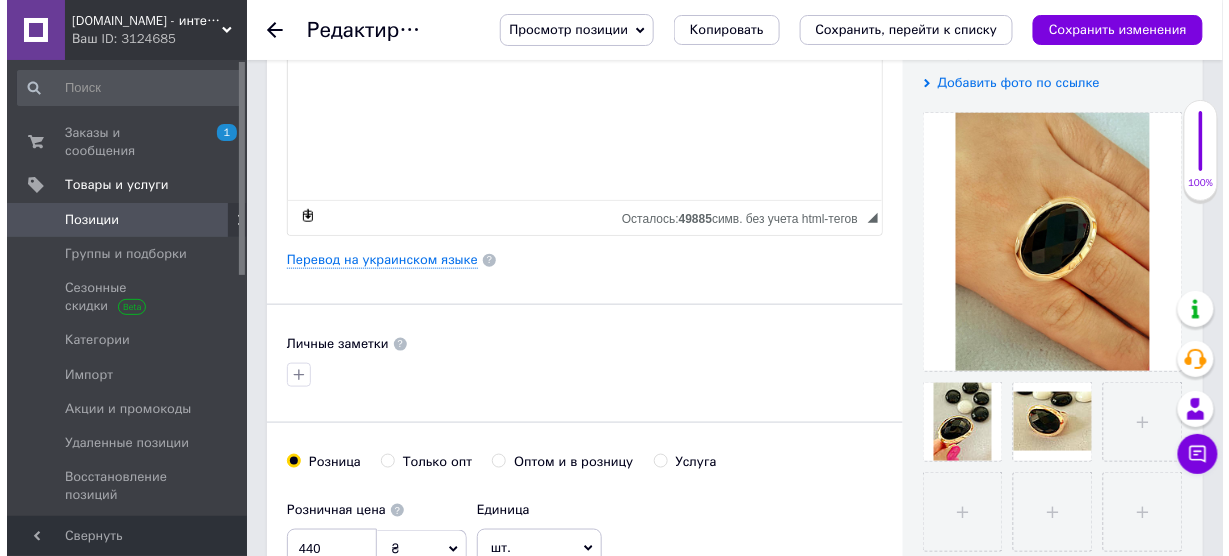 scroll, scrollTop: 473, scrollLeft: 0, axis: vertical 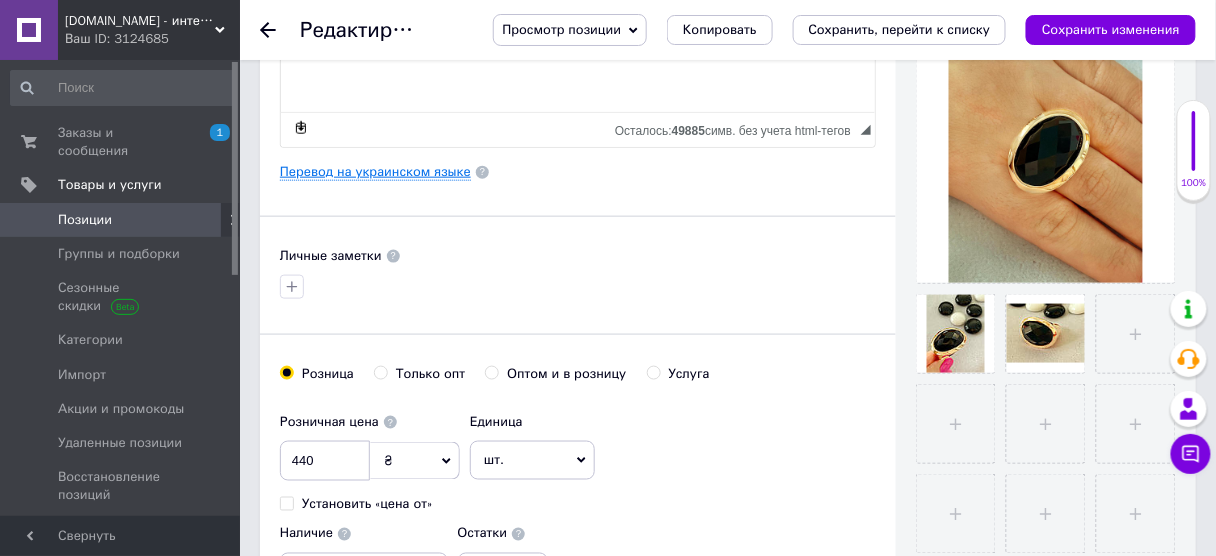 click on "Перевод на украинском языке" at bounding box center [375, 172] 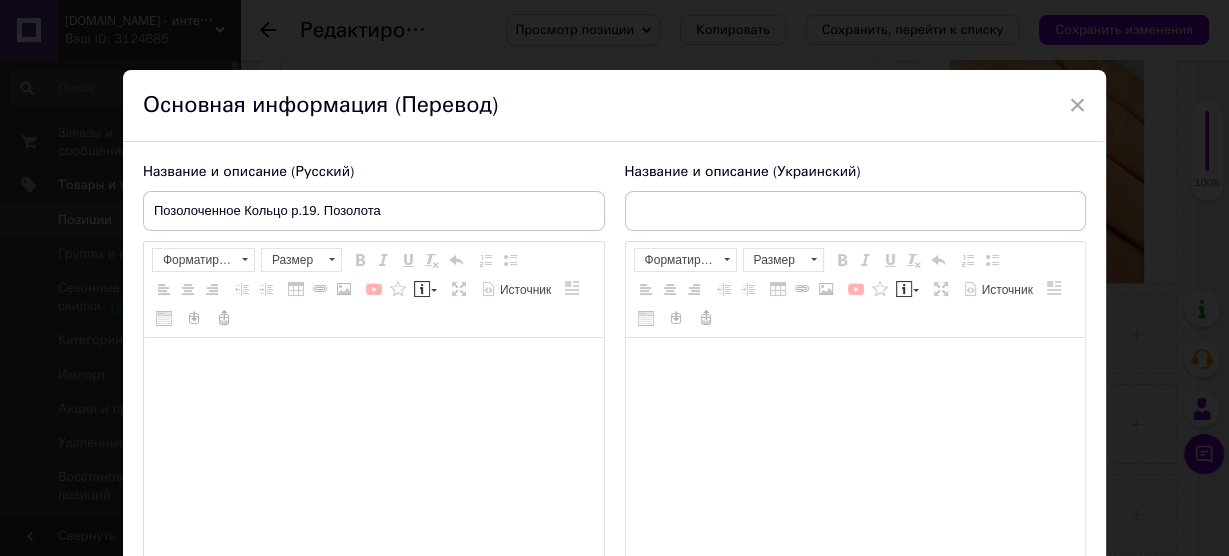 type on "Позолочене Кільце р.19. Позолота" 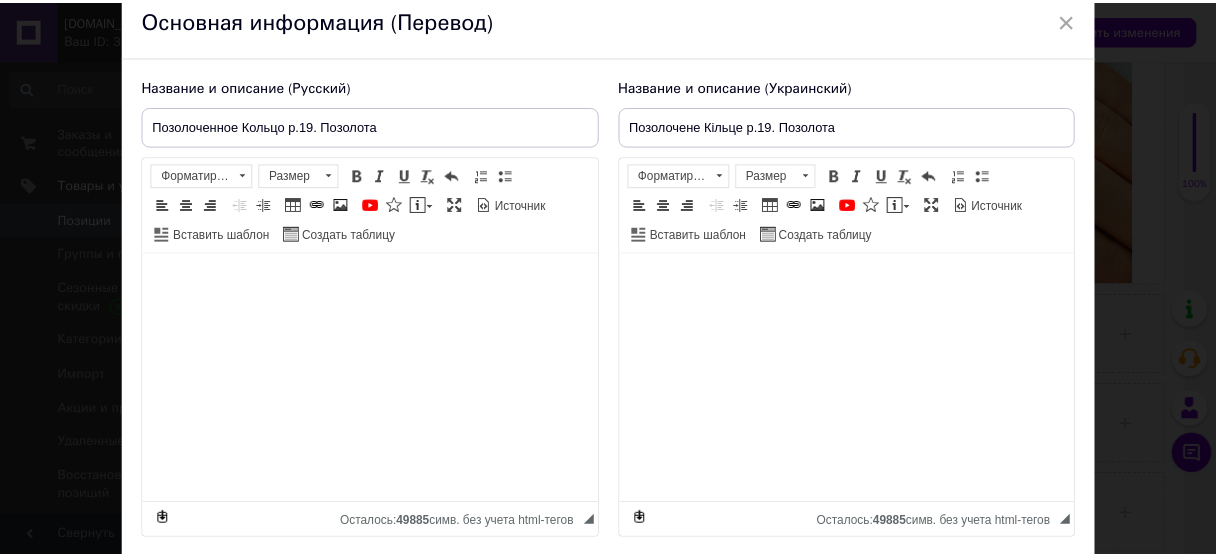 scroll, scrollTop: 227, scrollLeft: 0, axis: vertical 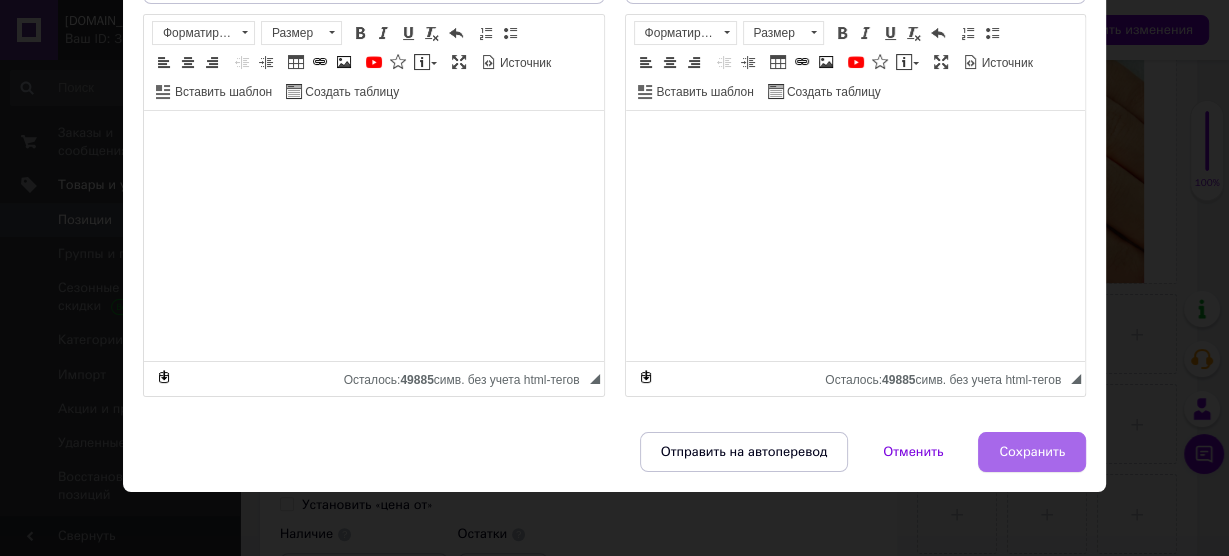 click on "Сохранить" at bounding box center [1032, 452] 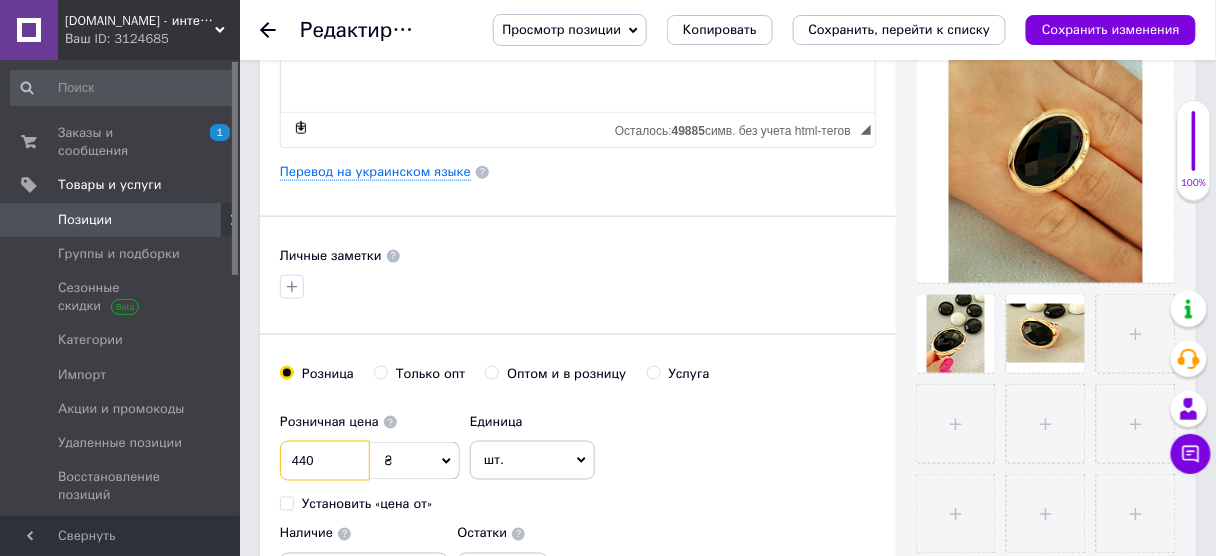 click on "440" at bounding box center [325, 461] 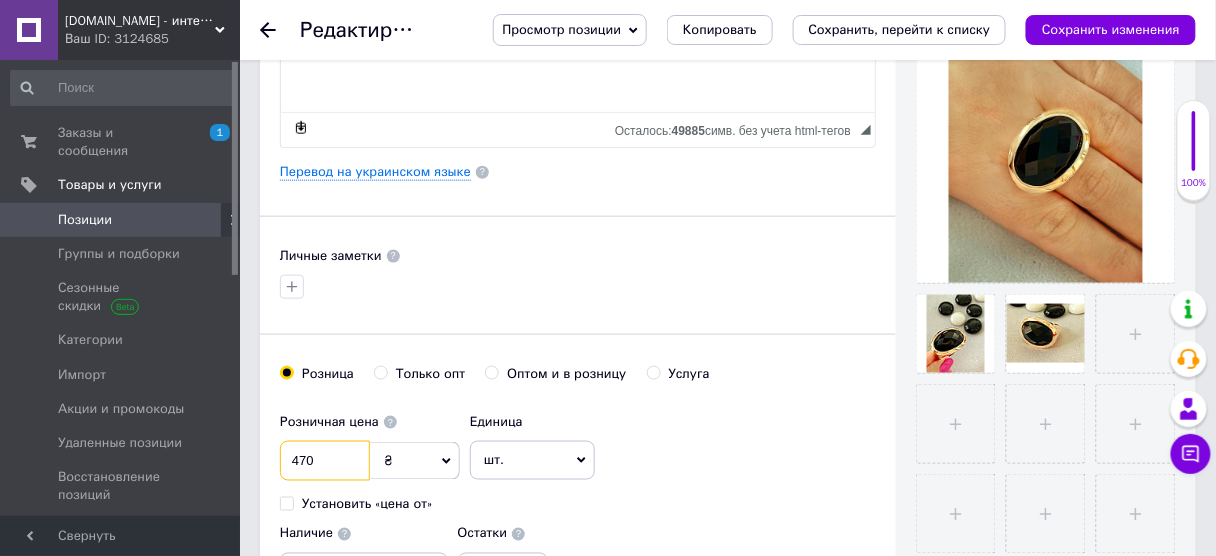 type on "470" 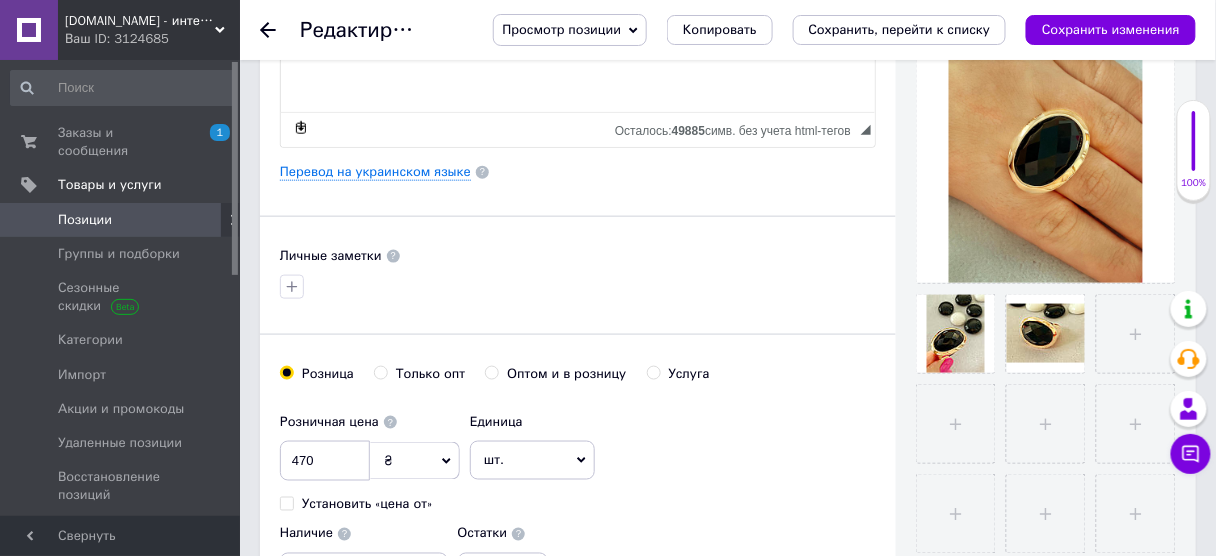 click on "Розничная цена 470 ₴ $ € CHF £ ¥ PLN ₸ MDL HUF KGS CN¥ TRY ₩ lei Установить «цена от» Единица шт. Популярное комплект упаковка кв.м пара м кг пог.м услуга т а автоцистерна ампула б баллон банка блистер бобина бочка бут бухта в ватт ведро выезд г г га гигакалория год гр/кв.м д дал два месяца день доза е еврокуб ед. к кВт канистра карат кв.дм кв.м кв.см кв.фут квартал кг кг/кв.м км колесо комплект коробка куб.дм куб.м л л лист м м мВт месяц мешок минута мл мм моток н набор неделя номер о объект п паллетоместо пара партия пач пог.м полгода посевная единица птицеместо р рейс рулон с т" at bounding box center (578, 498) 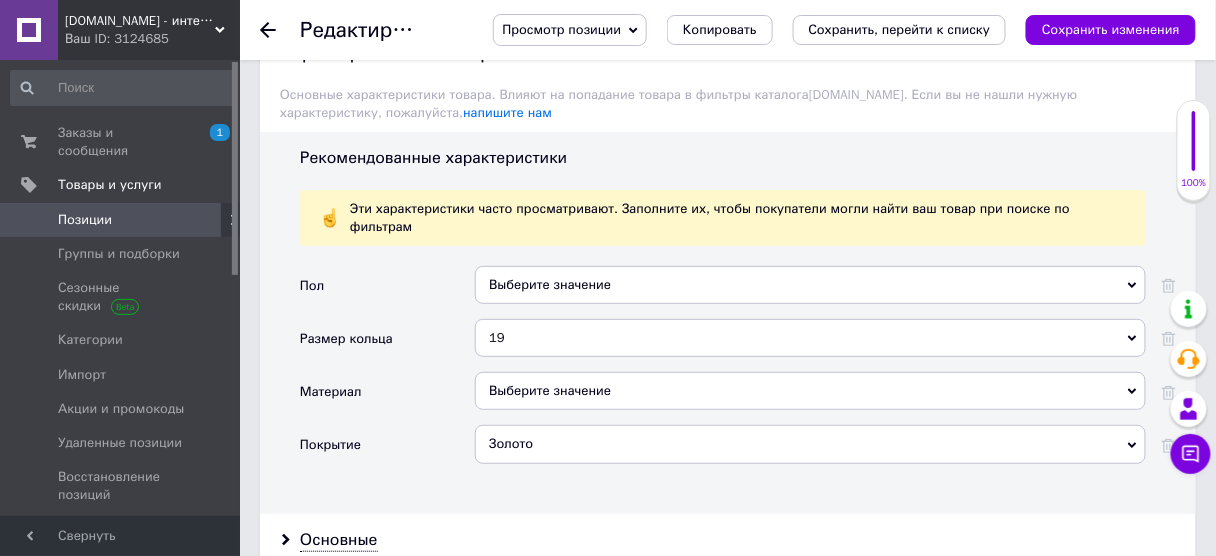 scroll, scrollTop: 1974, scrollLeft: 0, axis: vertical 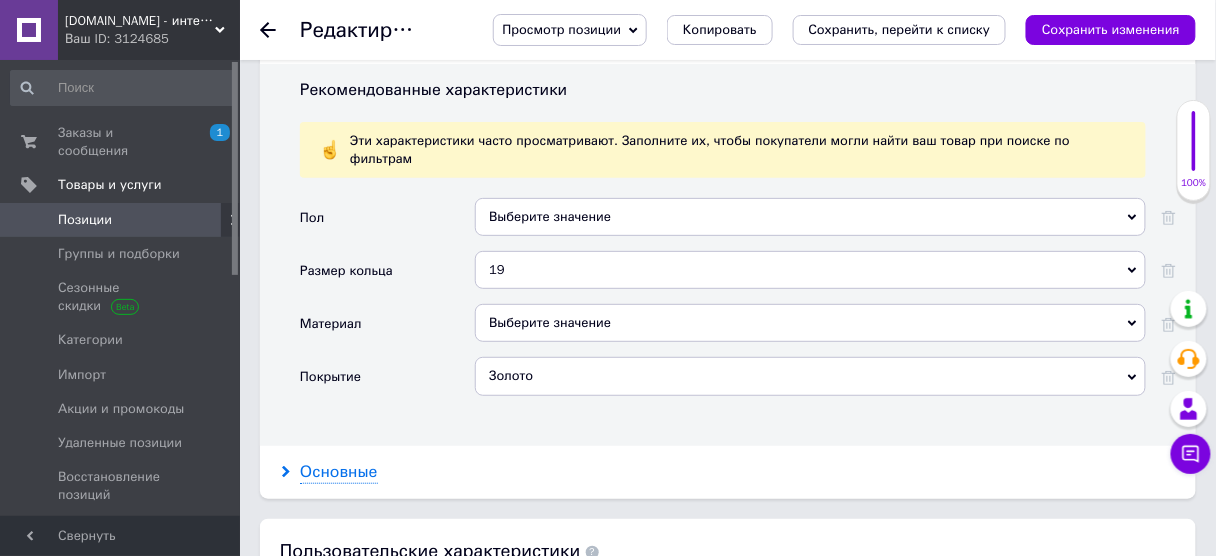 click on "Основные" at bounding box center [339, 472] 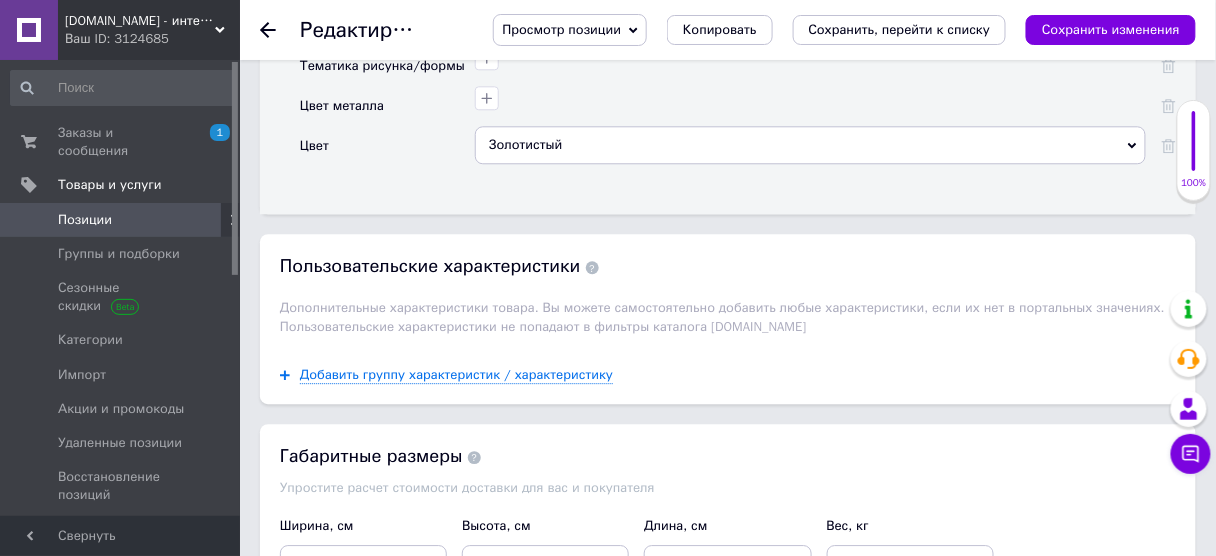 scroll, scrollTop: 3130, scrollLeft: 0, axis: vertical 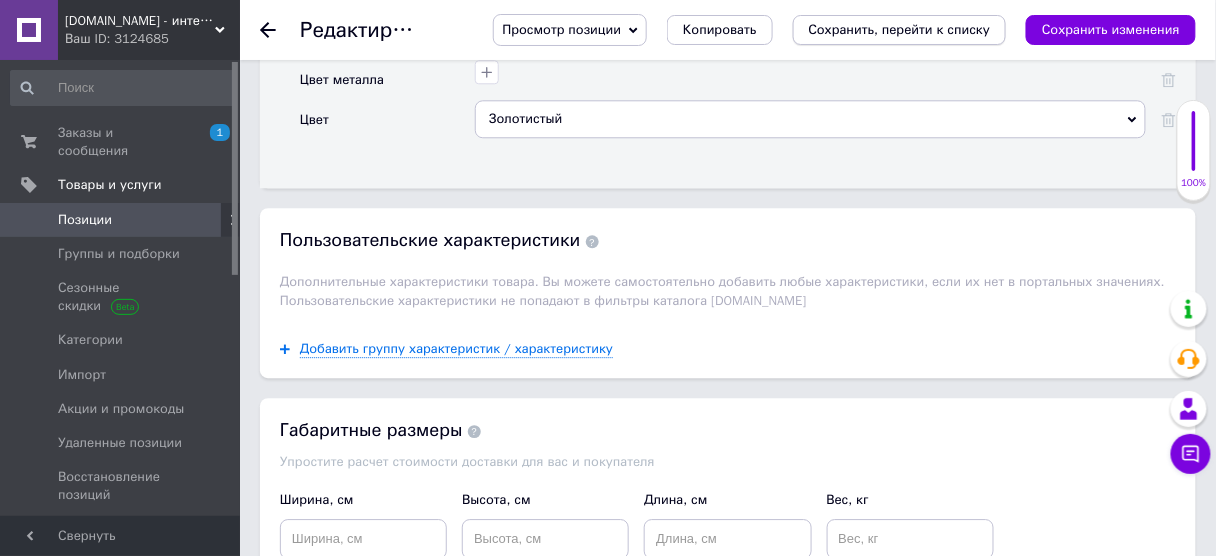 click on "Сохранить, перейти к списку" at bounding box center [900, 29] 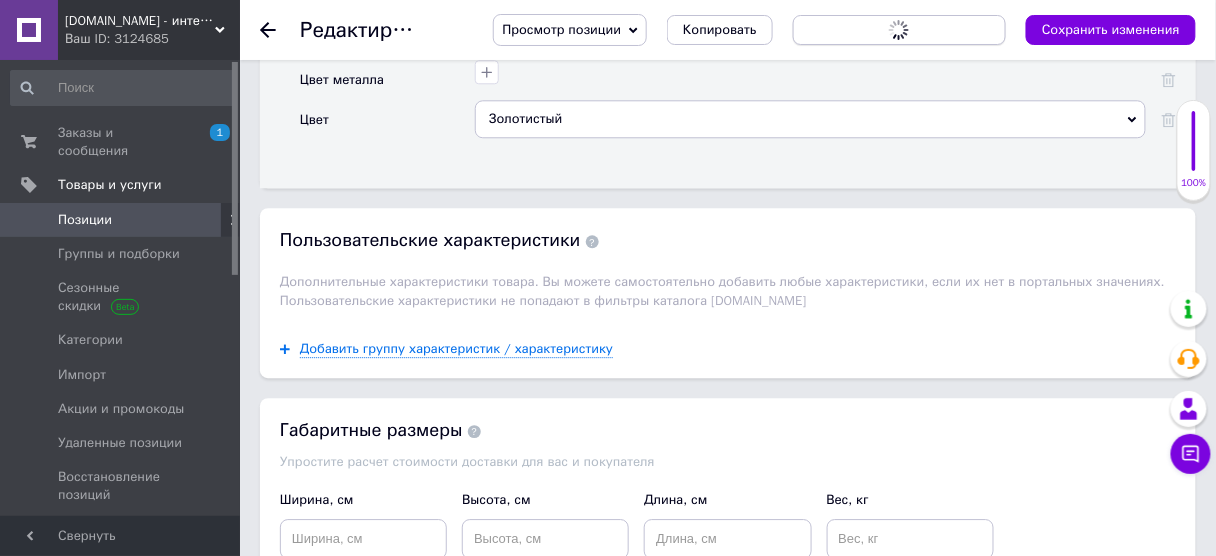scroll, scrollTop: 0, scrollLeft: 0, axis: both 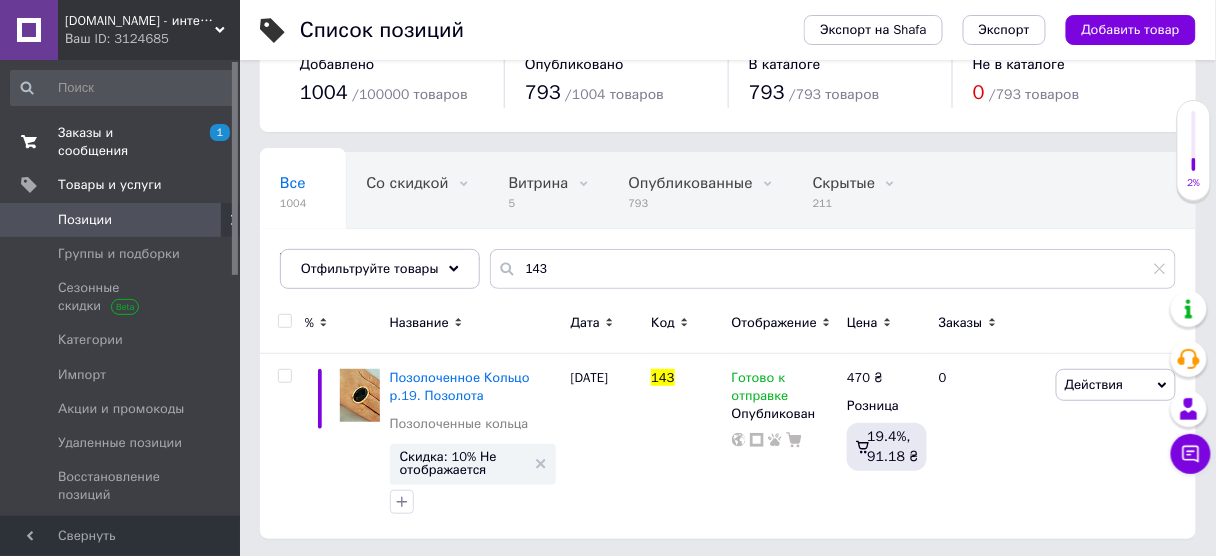 click on "Заказы и сообщения" at bounding box center [121, 142] 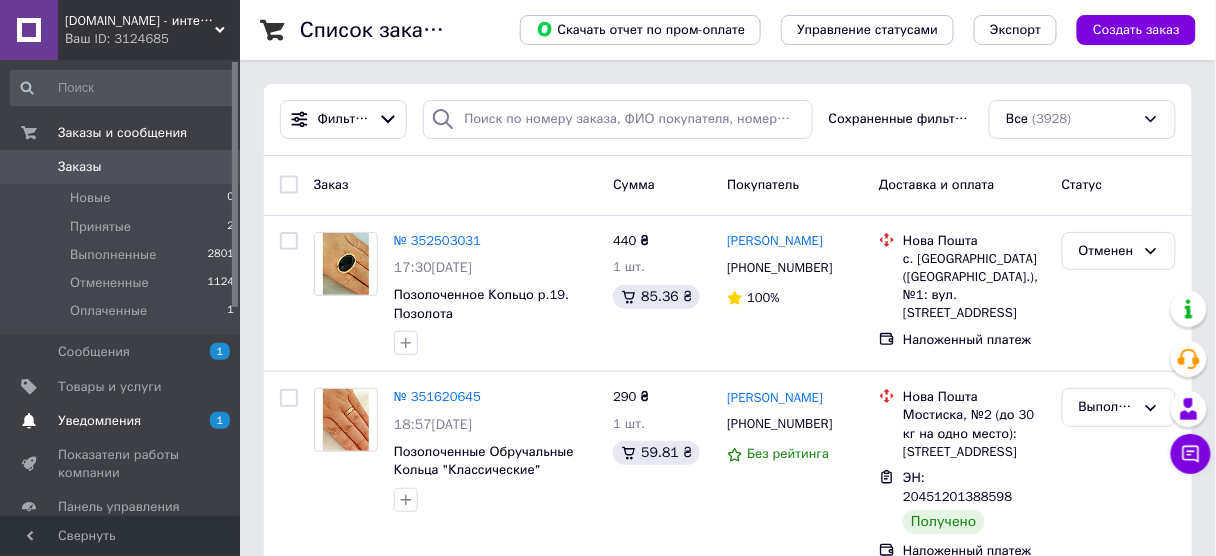 click on "Уведомления 1" at bounding box center [123, 421] 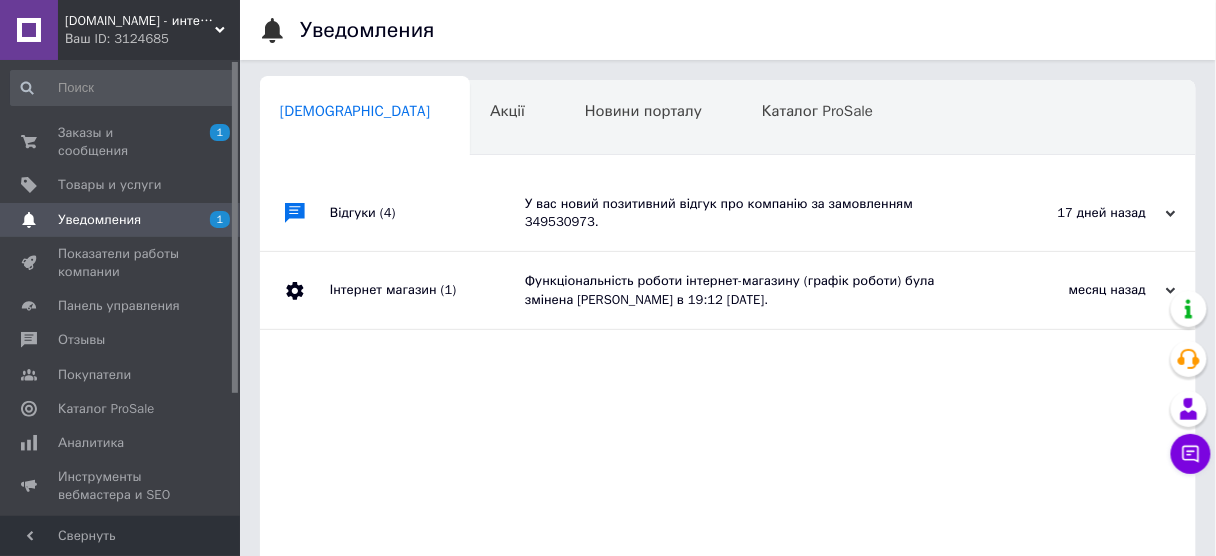 scroll, scrollTop: 0, scrollLeft: 10, axis: horizontal 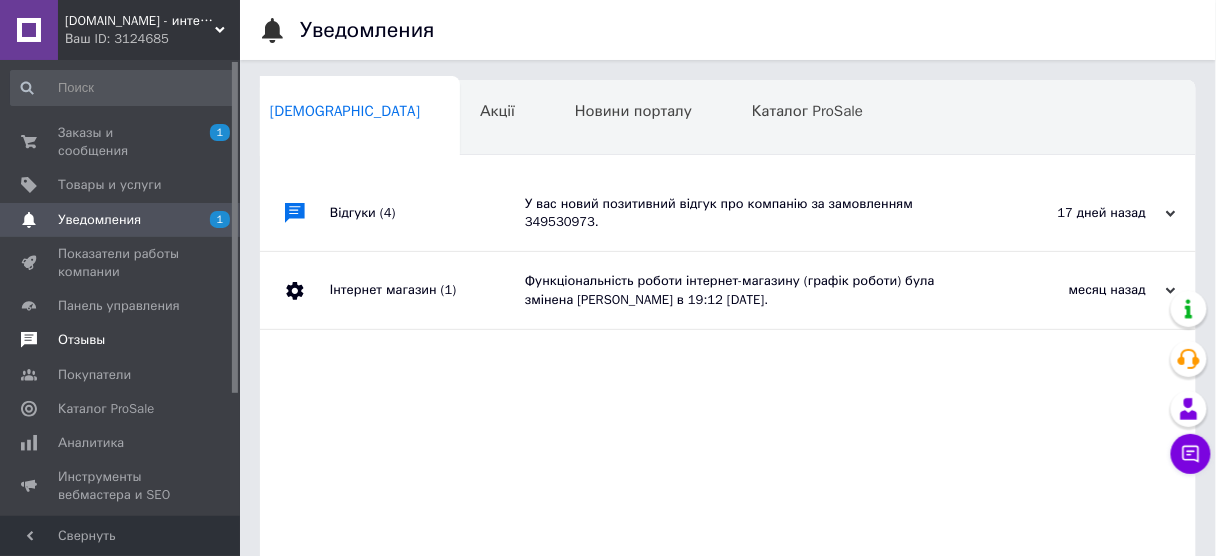 click on "Отзывы" at bounding box center (121, 340) 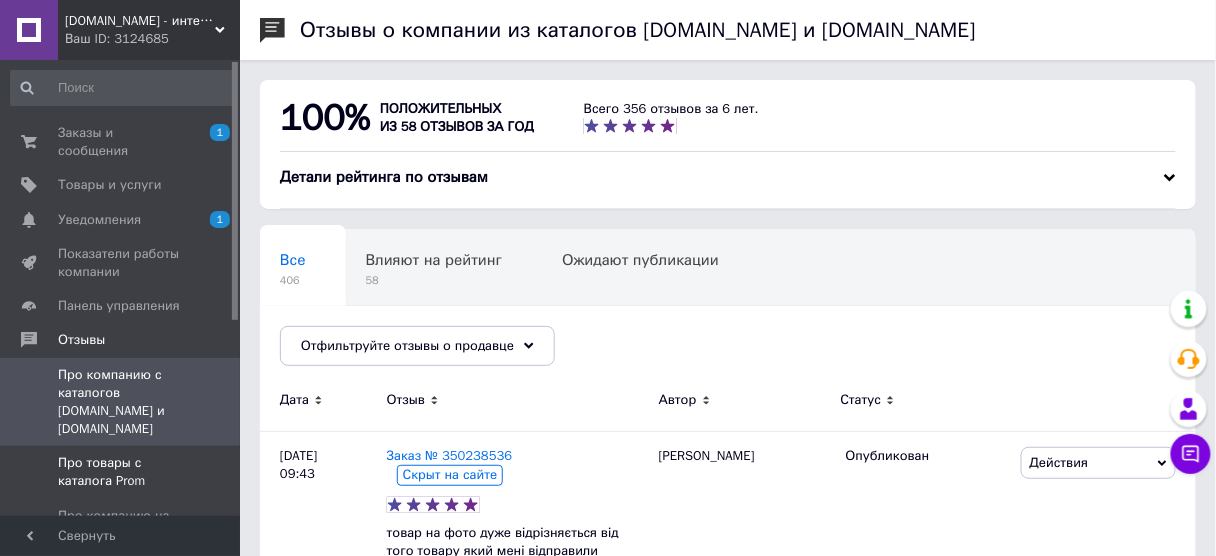 click on "Про товары с каталога Prom" at bounding box center [121, 472] 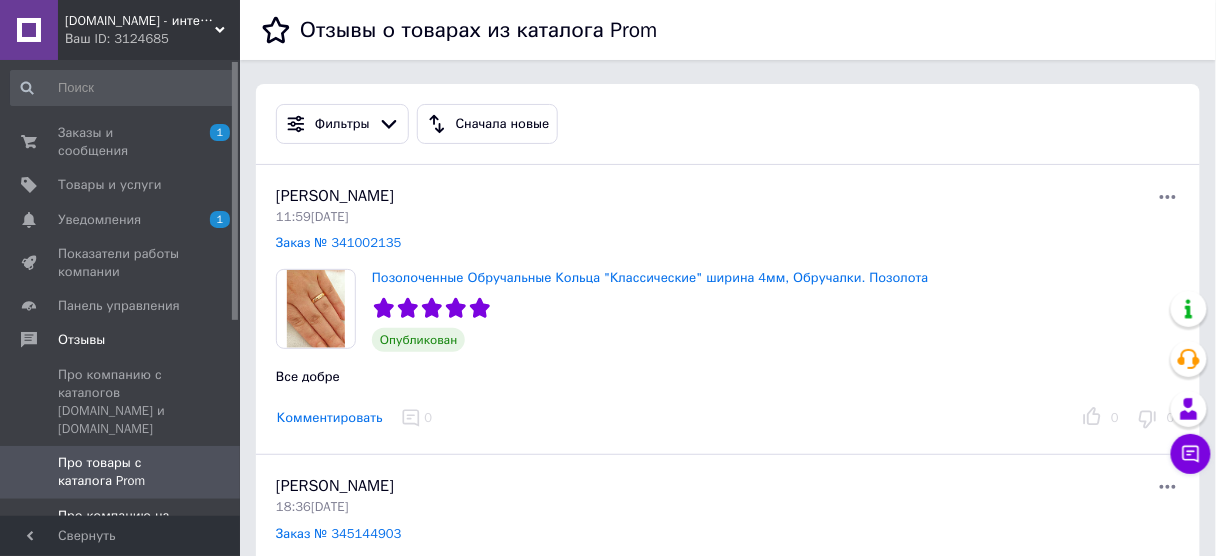click on "Про компанию на сайте компании" at bounding box center [121, 525] 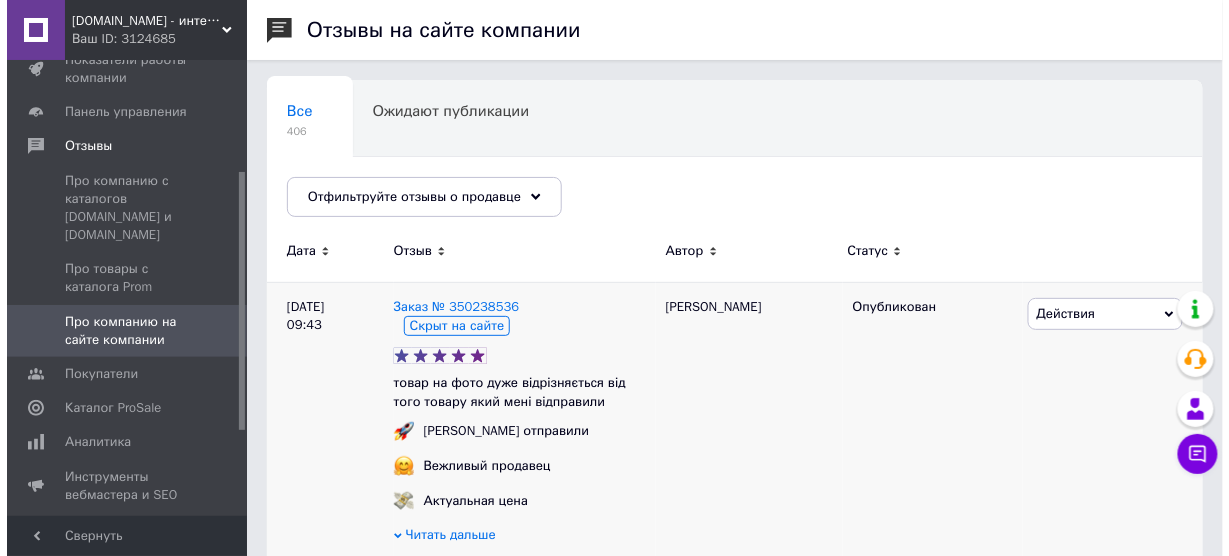 scroll, scrollTop: 332, scrollLeft: 0, axis: vertical 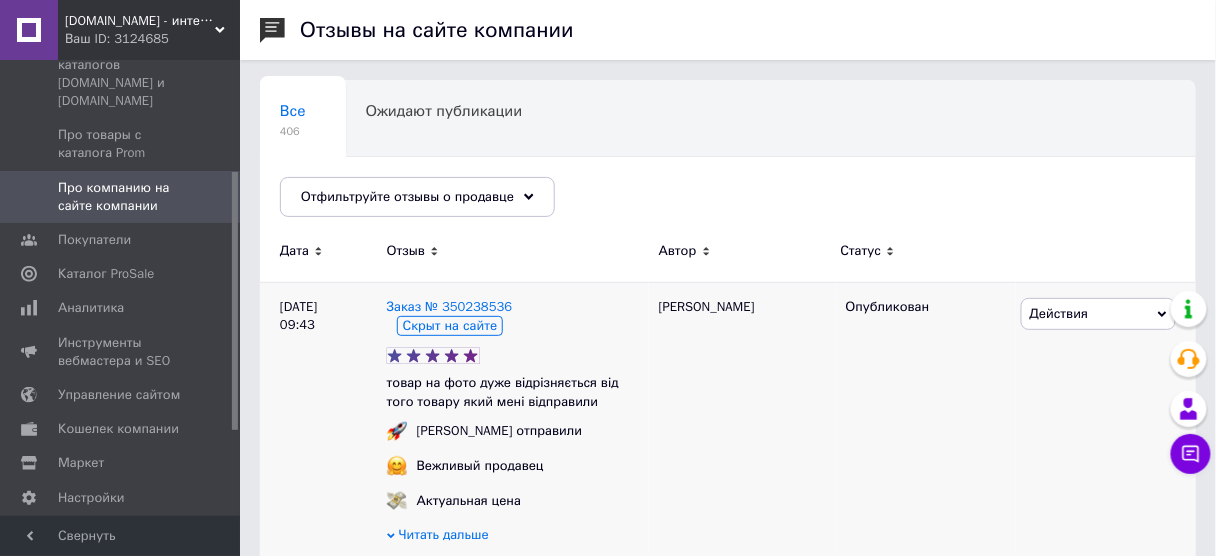 drag, startPoint x: 233, startPoint y: 243, endPoint x: 278, endPoint y: 431, distance: 193.31064 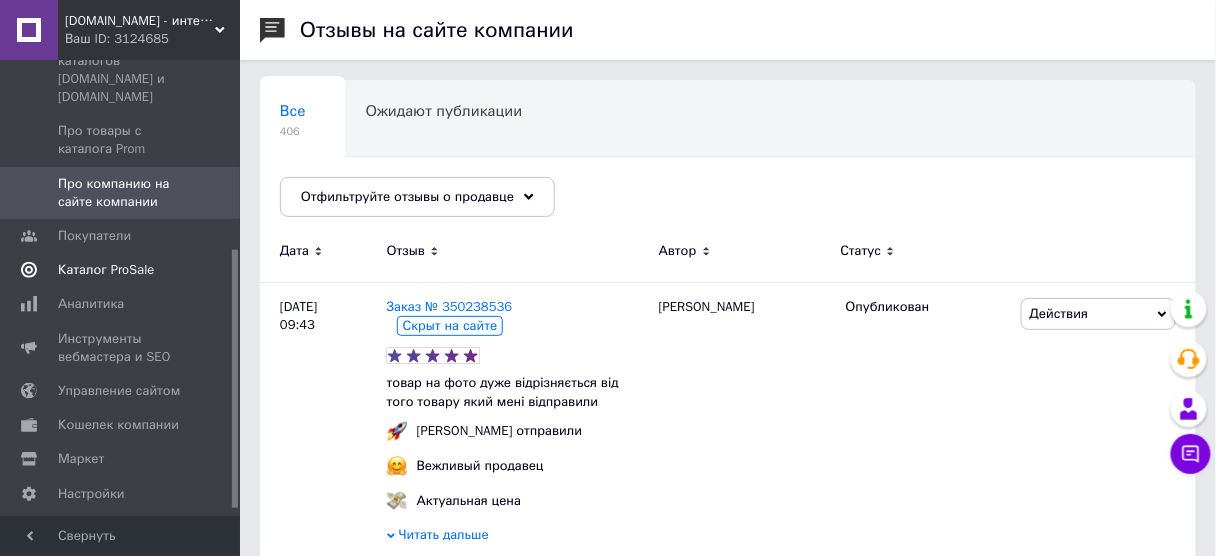 click on "Каталог ProSale" at bounding box center [121, 270] 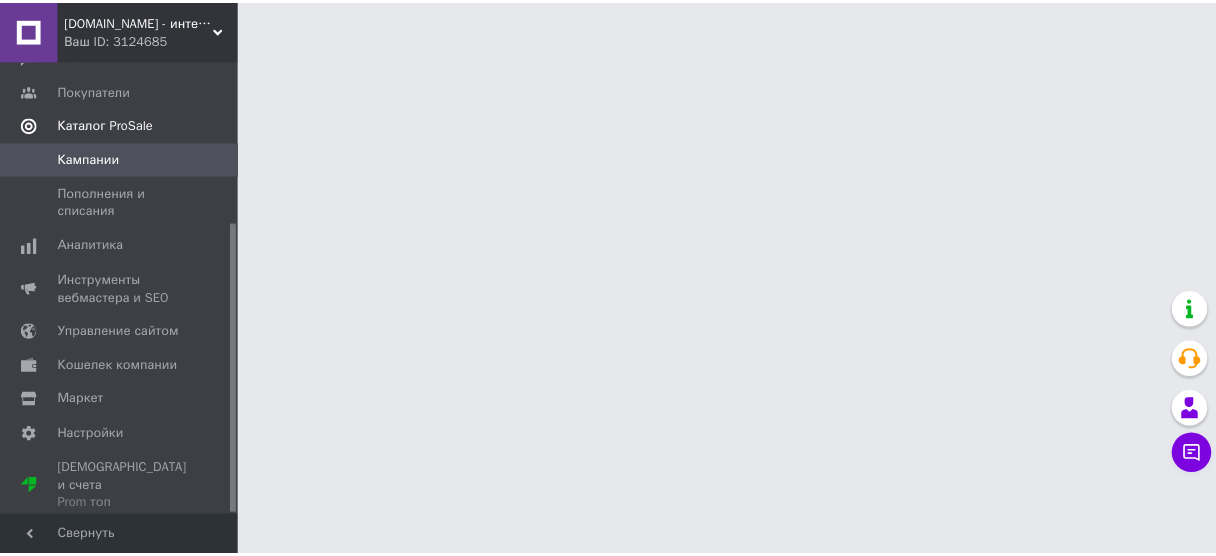 scroll, scrollTop: 254, scrollLeft: 0, axis: vertical 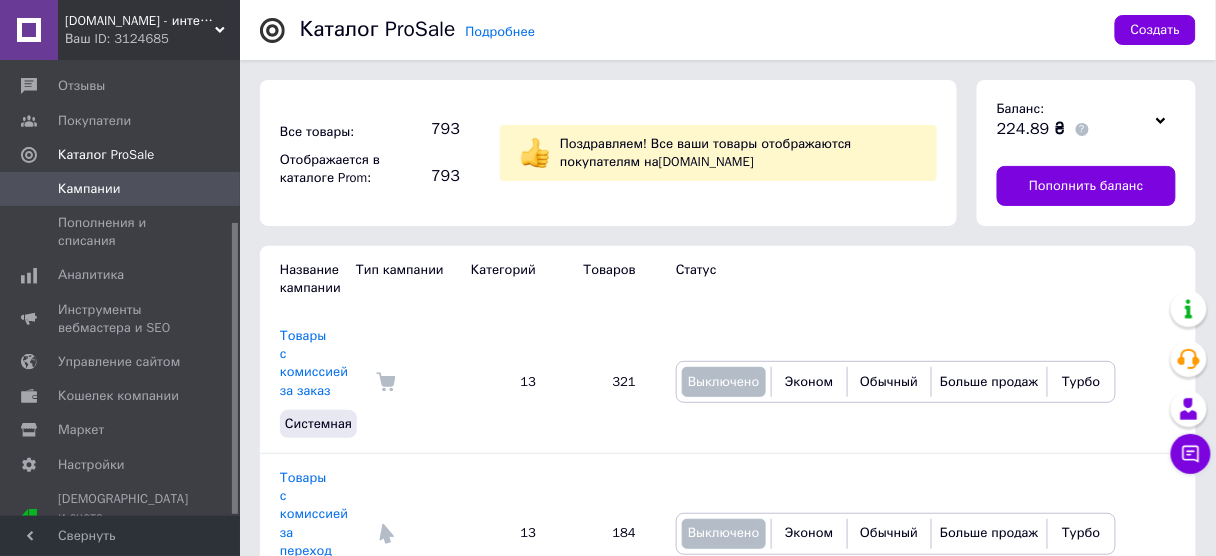 click 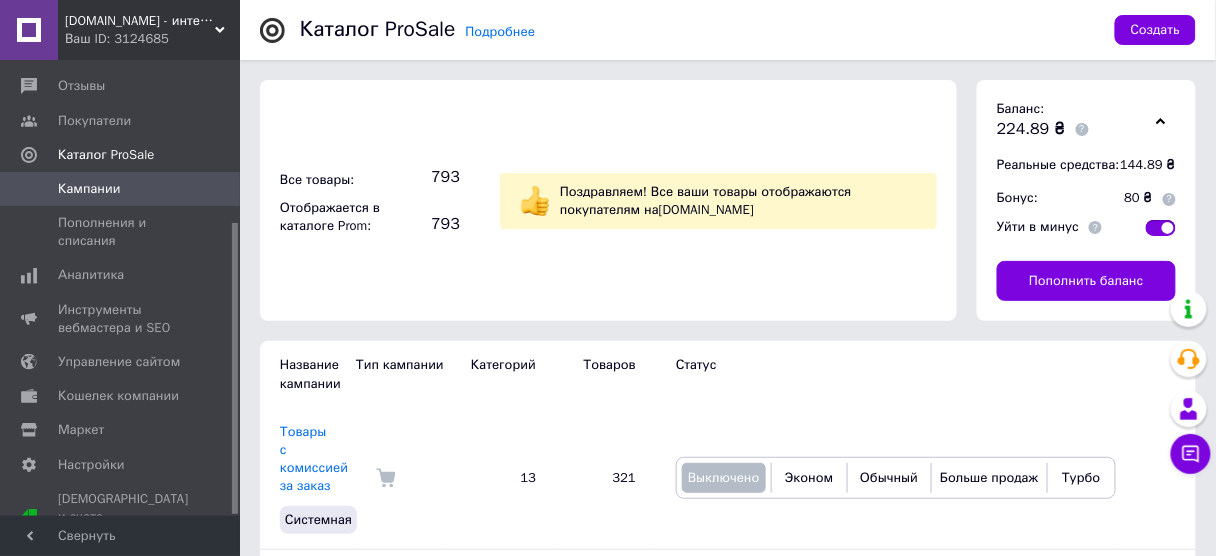 scroll, scrollTop: 270, scrollLeft: 0, axis: vertical 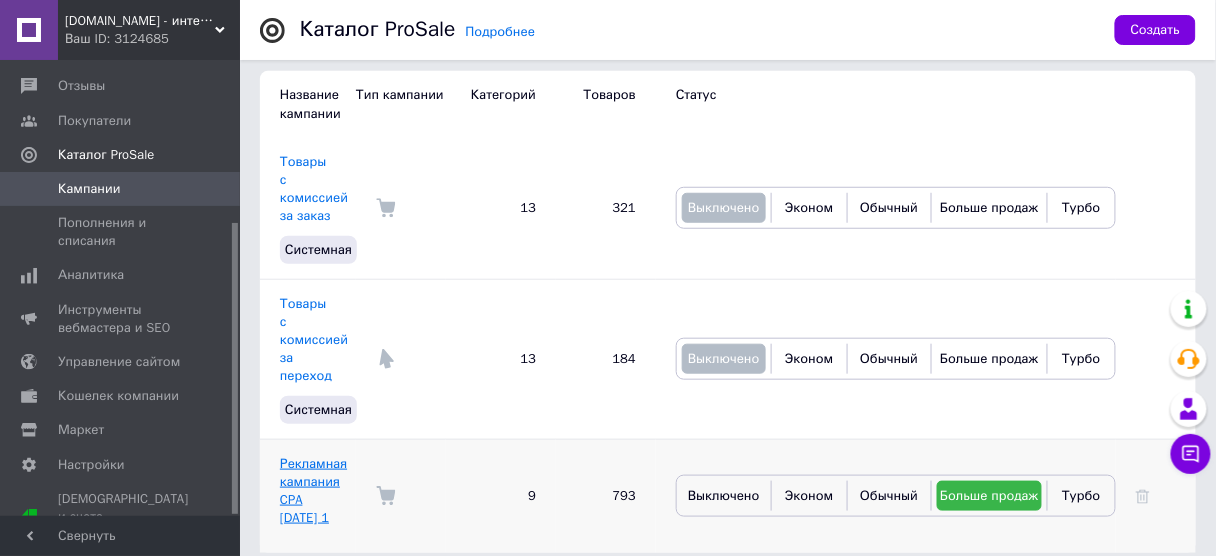 click on "Рекламная кампания CPA 10.03.2019 1" at bounding box center [313, 491] 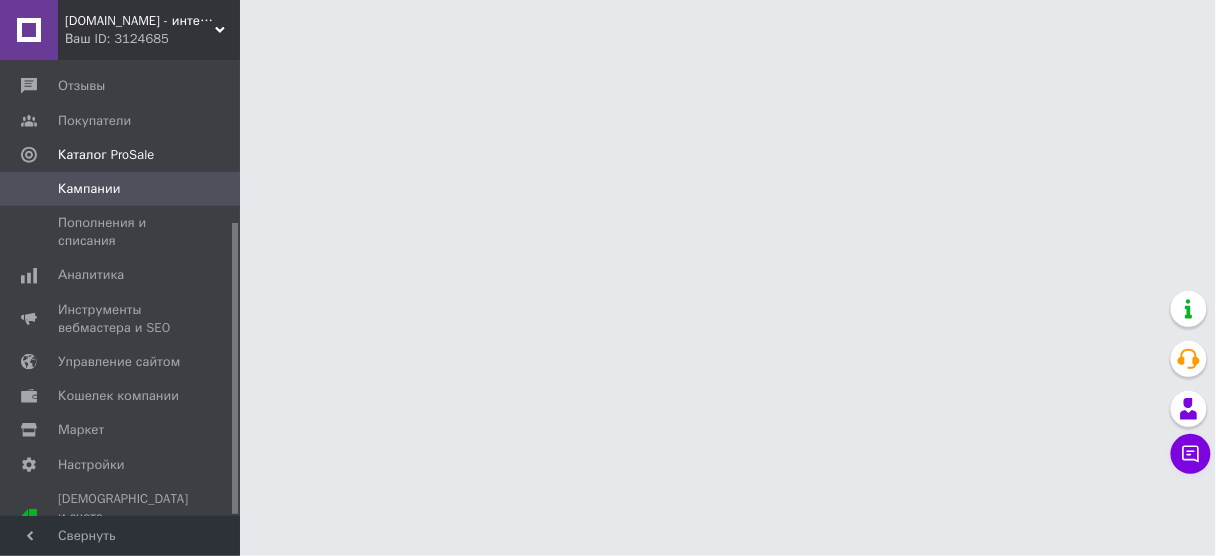 scroll, scrollTop: 0, scrollLeft: 0, axis: both 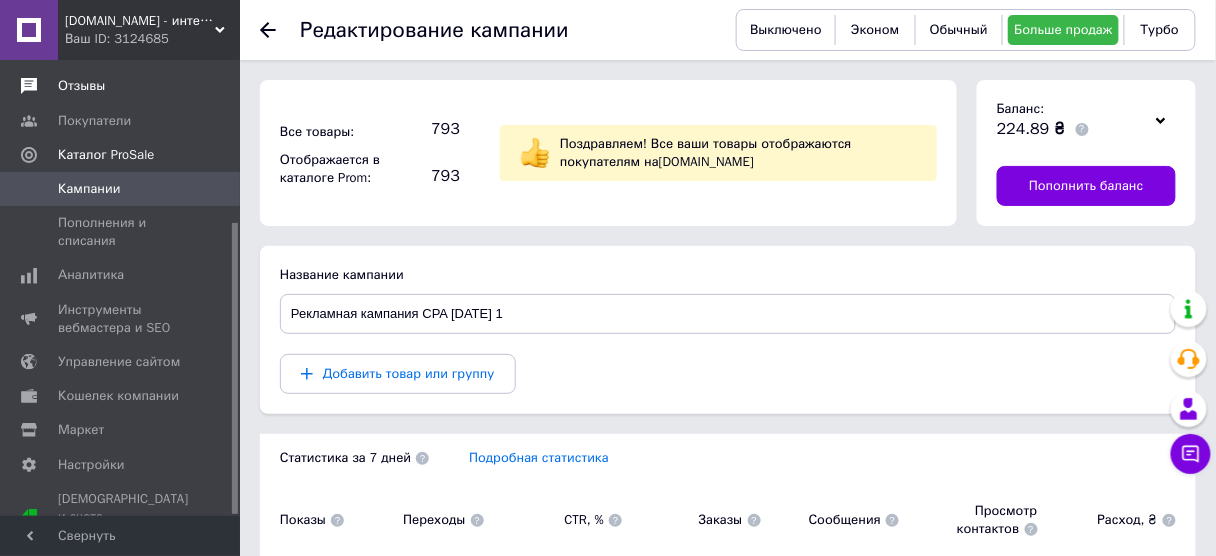 click at bounding box center [212, 86] 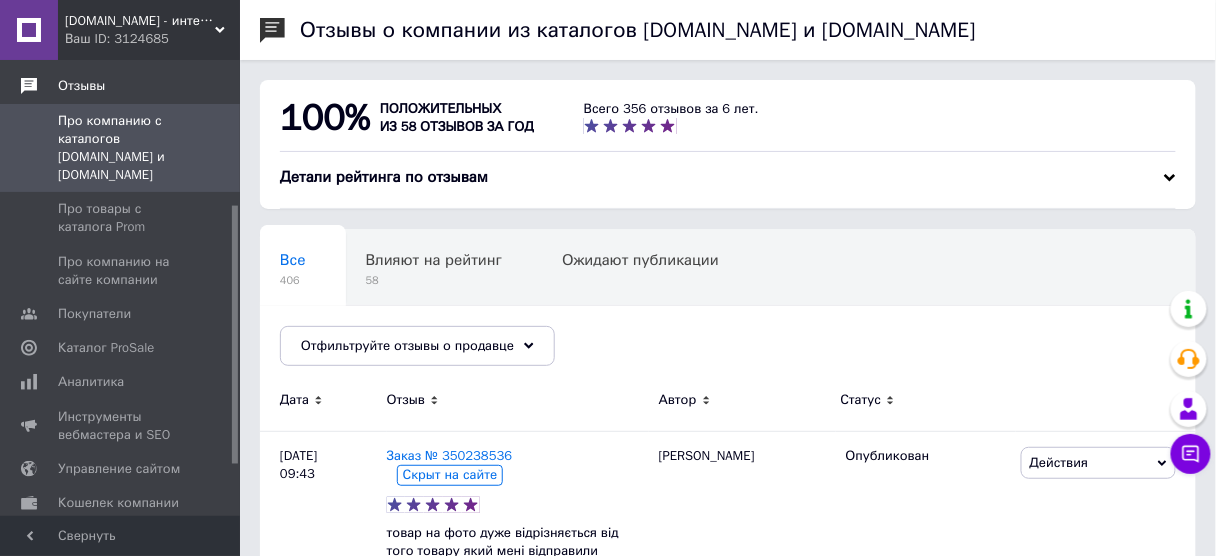 scroll, scrollTop: 0, scrollLeft: 0, axis: both 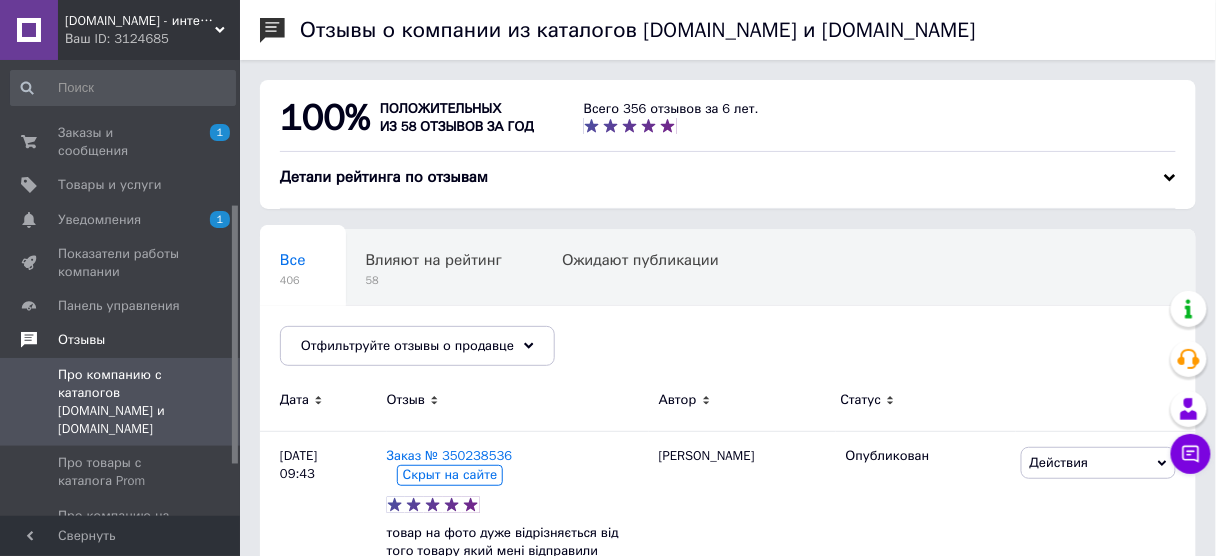 drag, startPoint x: 237, startPoint y: 240, endPoint x: 177, endPoint y: -83, distance: 328.52548 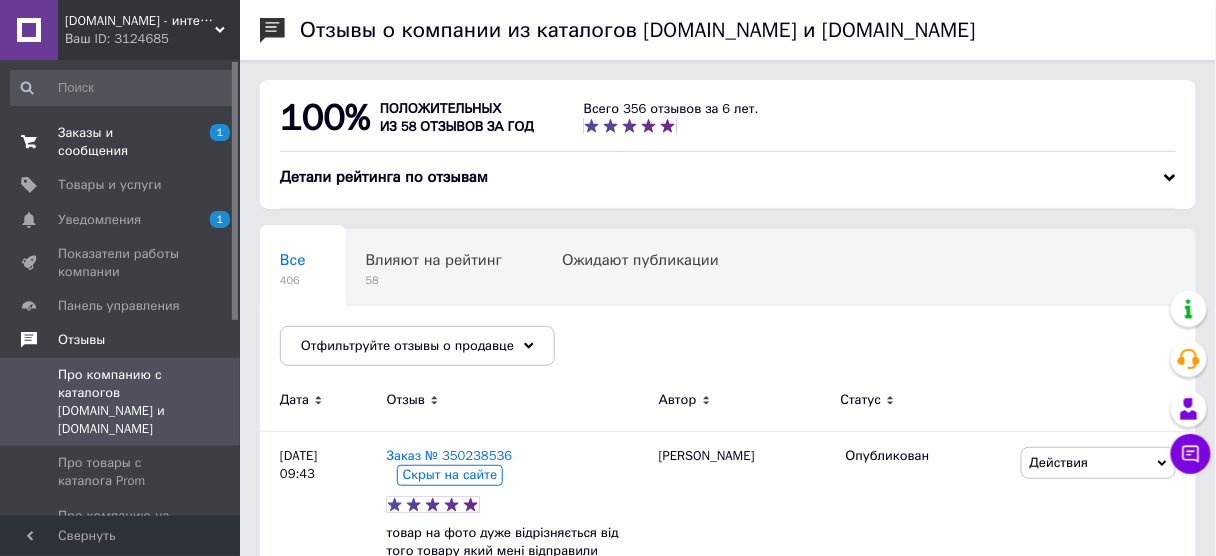 click on "Заказы и сообщения" at bounding box center (121, 142) 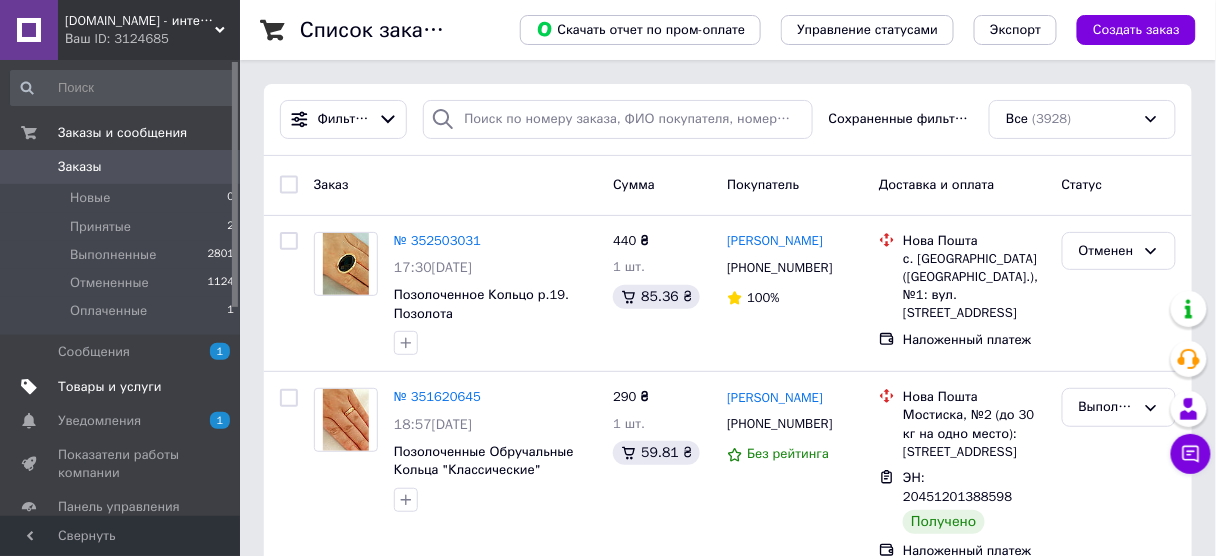 click on "Товары и услуги" at bounding box center (121, 387) 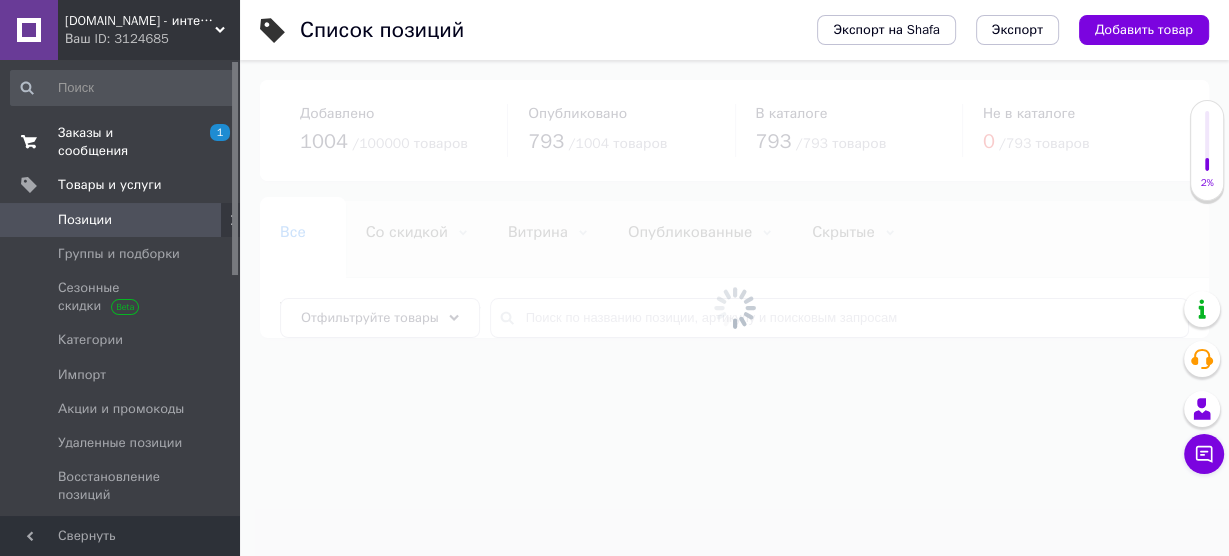 click on "1 0" at bounding box center [212, 142] 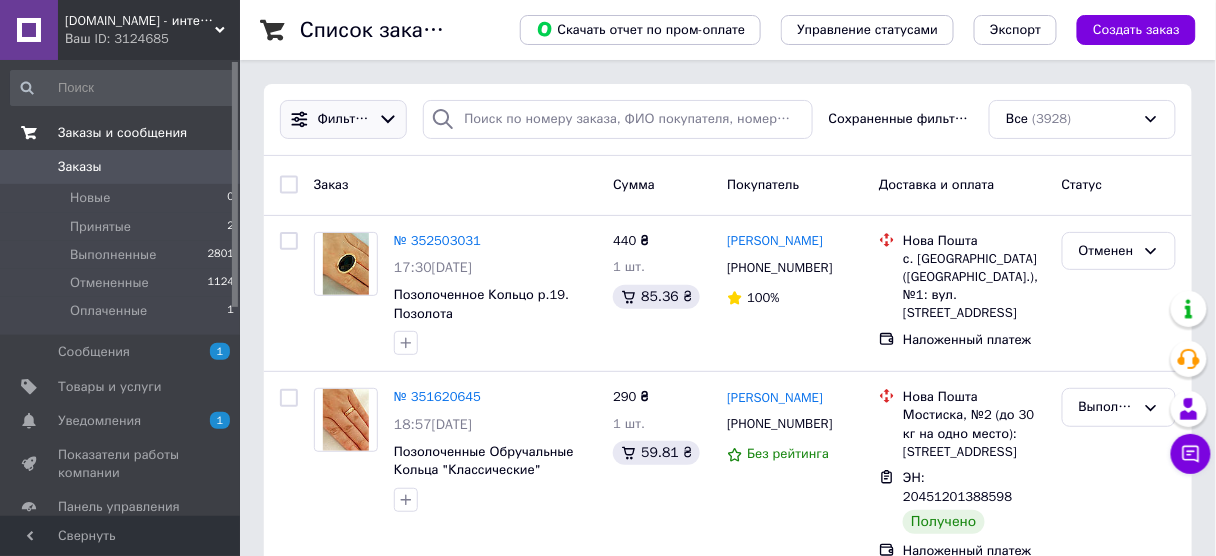 click on "Фильтры" at bounding box center [343, 119] 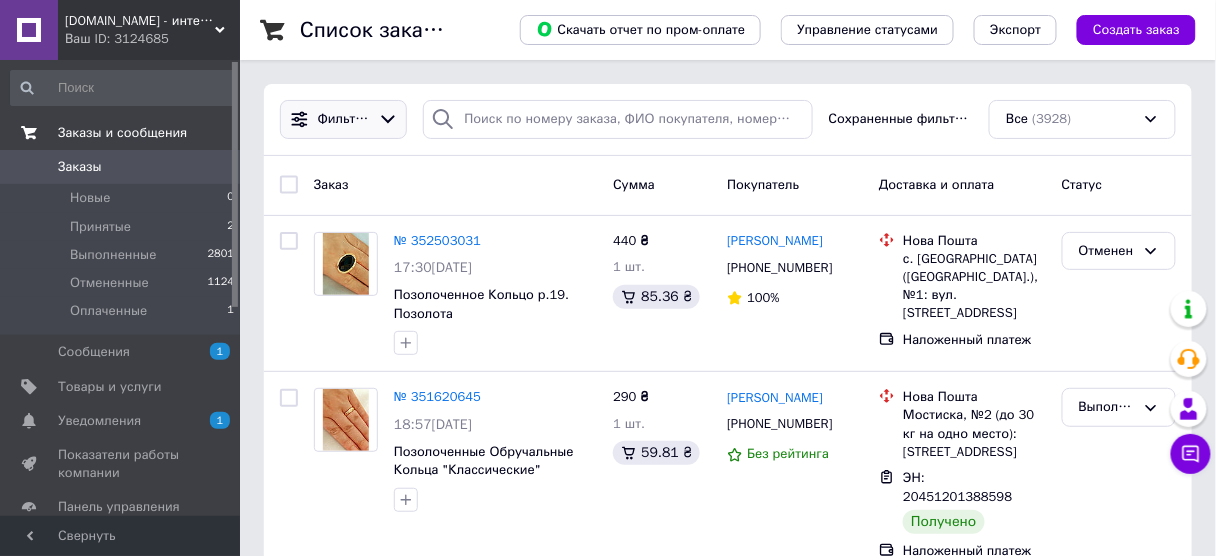 click 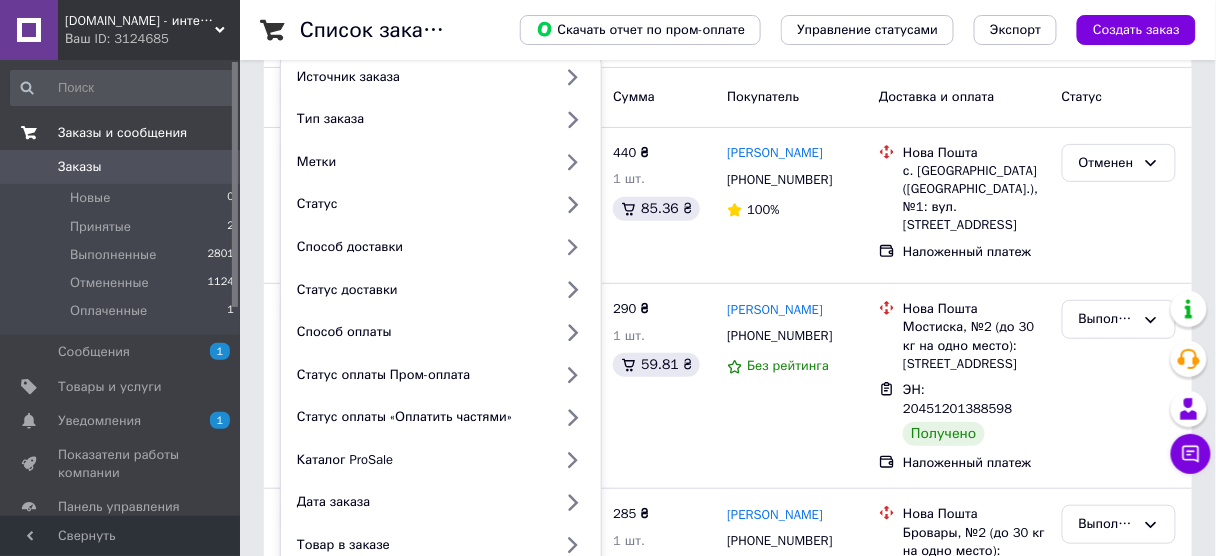 scroll, scrollTop: 93, scrollLeft: 0, axis: vertical 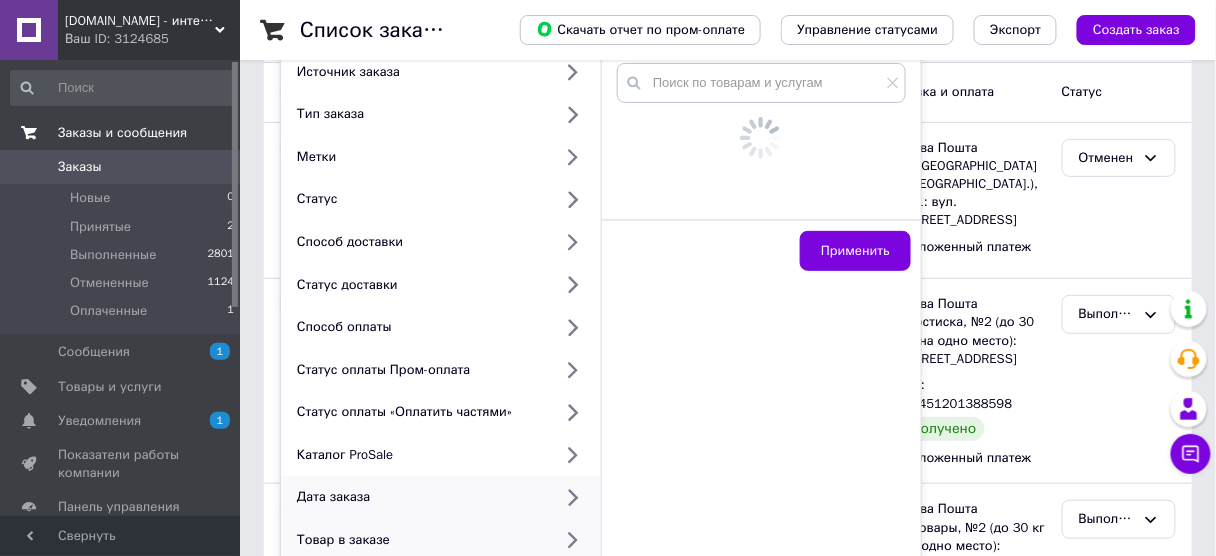 click on "Дата заказа" at bounding box center (441, 497) 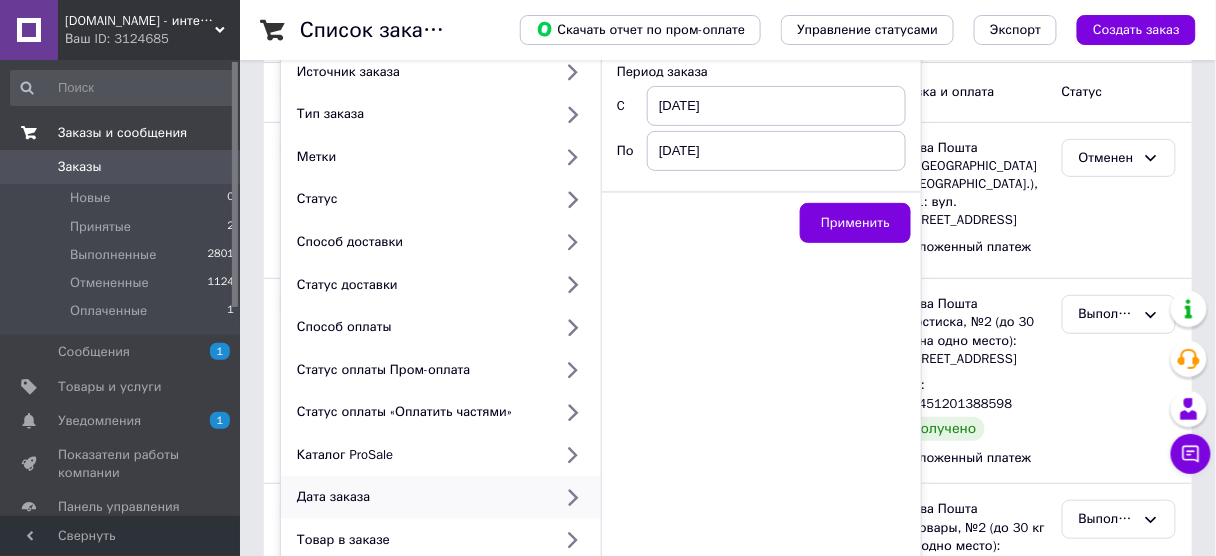 click 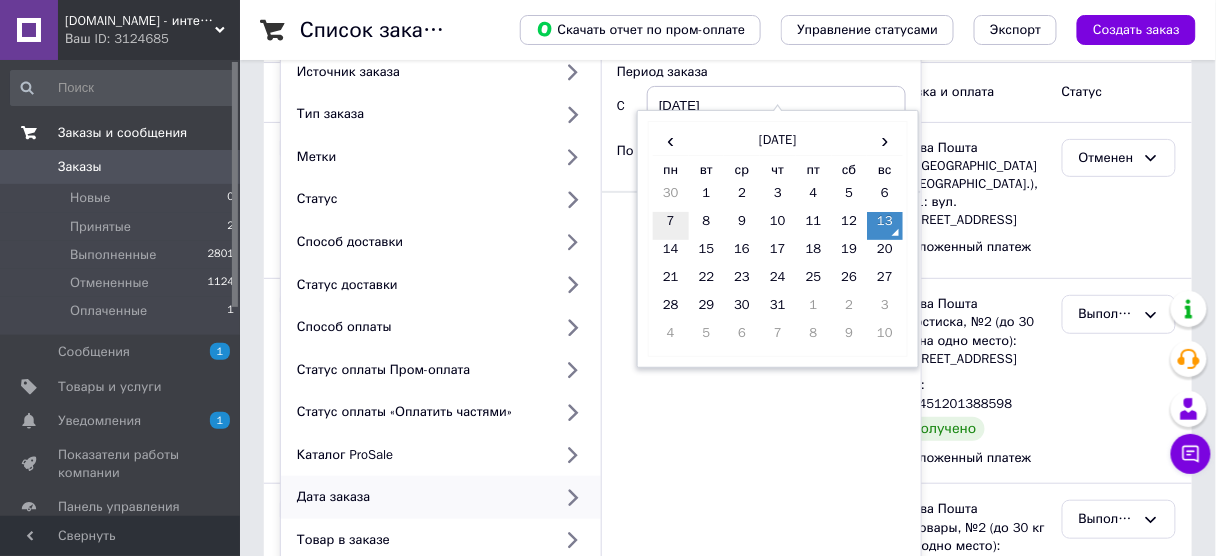 click on "7" at bounding box center (671, 226) 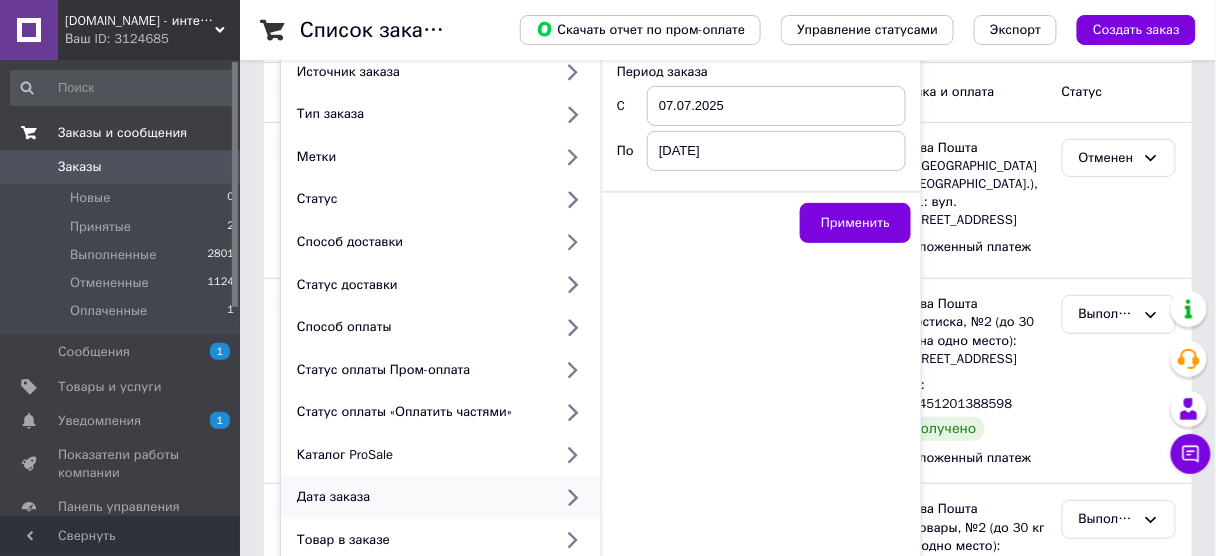 click on "07.07.2025" at bounding box center [776, 106] 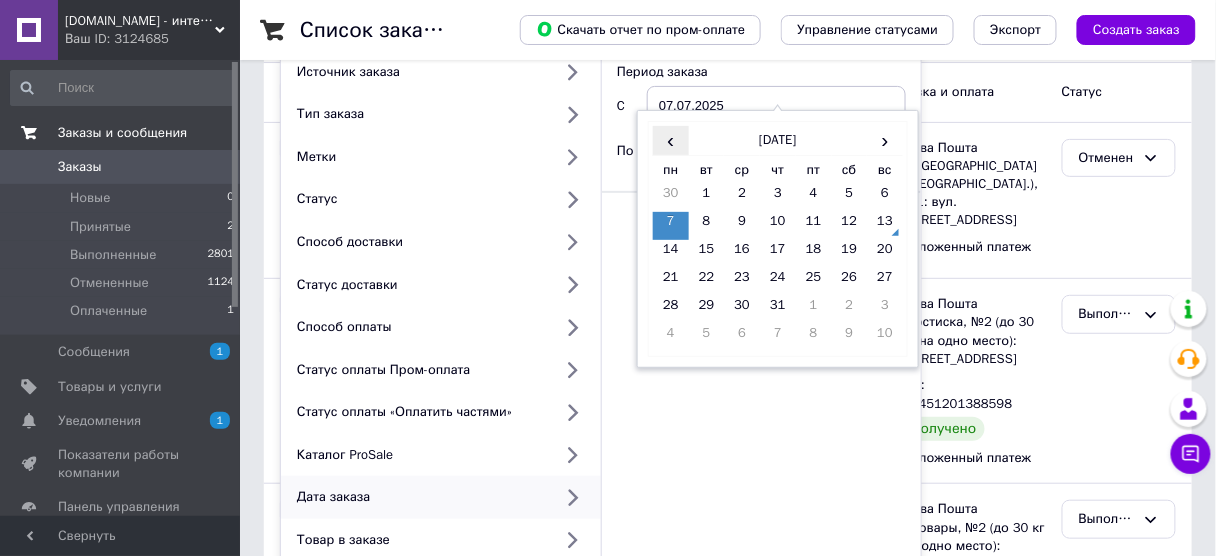click on "‹" at bounding box center [671, 140] 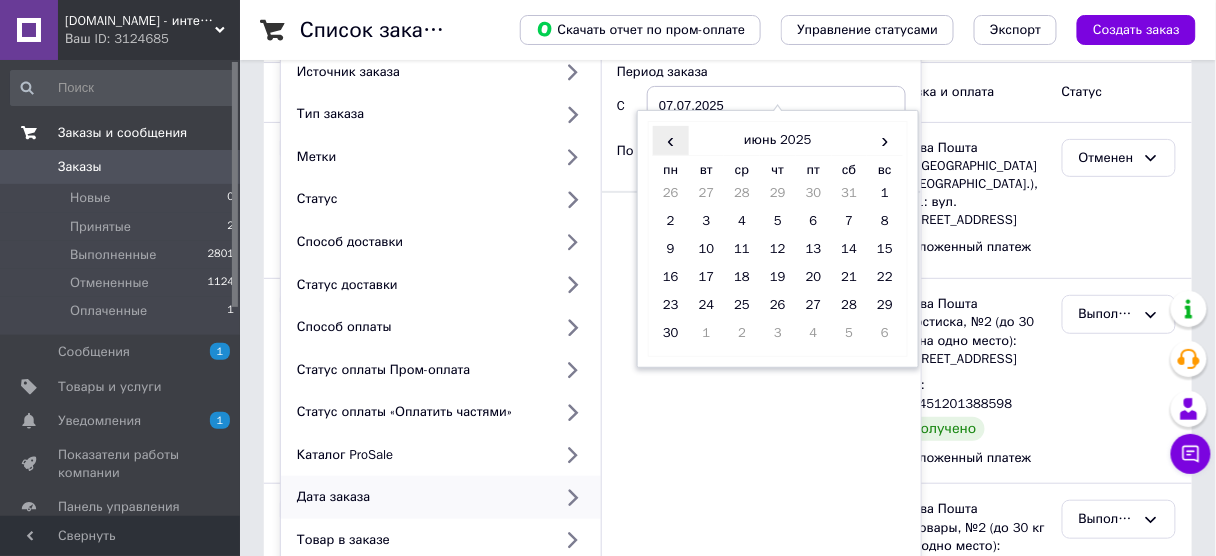 click on "‹" at bounding box center (671, 140) 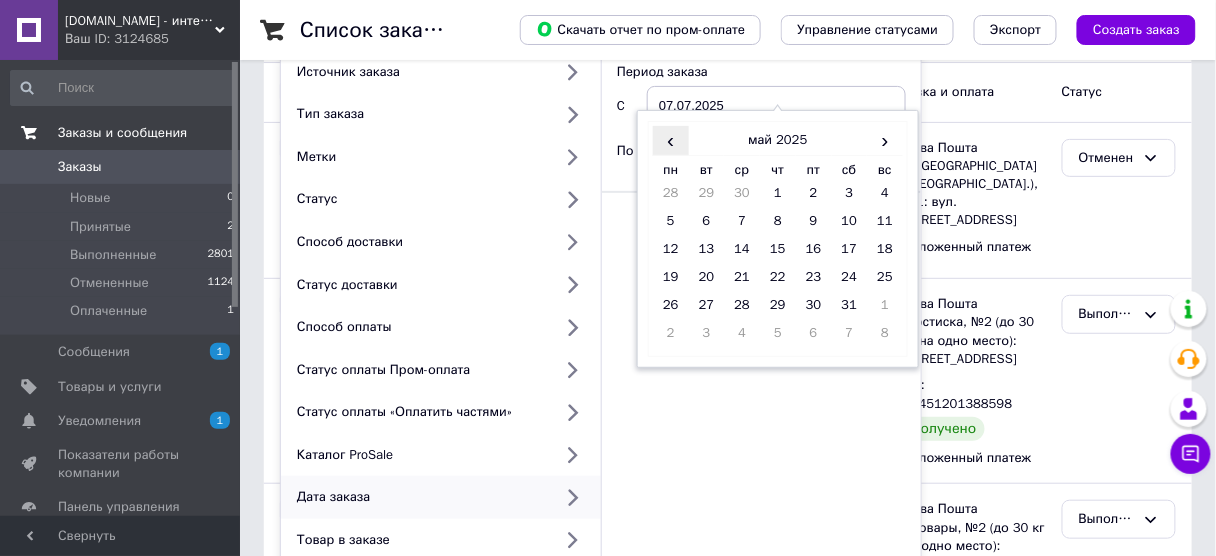 click on "‹" at bounding box center [671, 140] 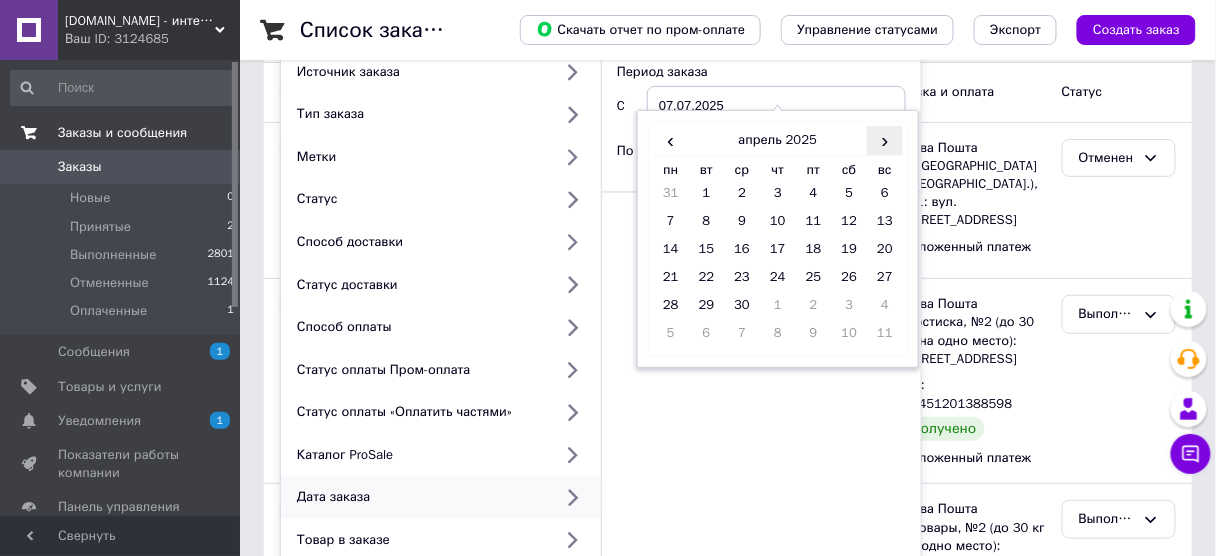 click on "›" at bounding box center (885, 140) 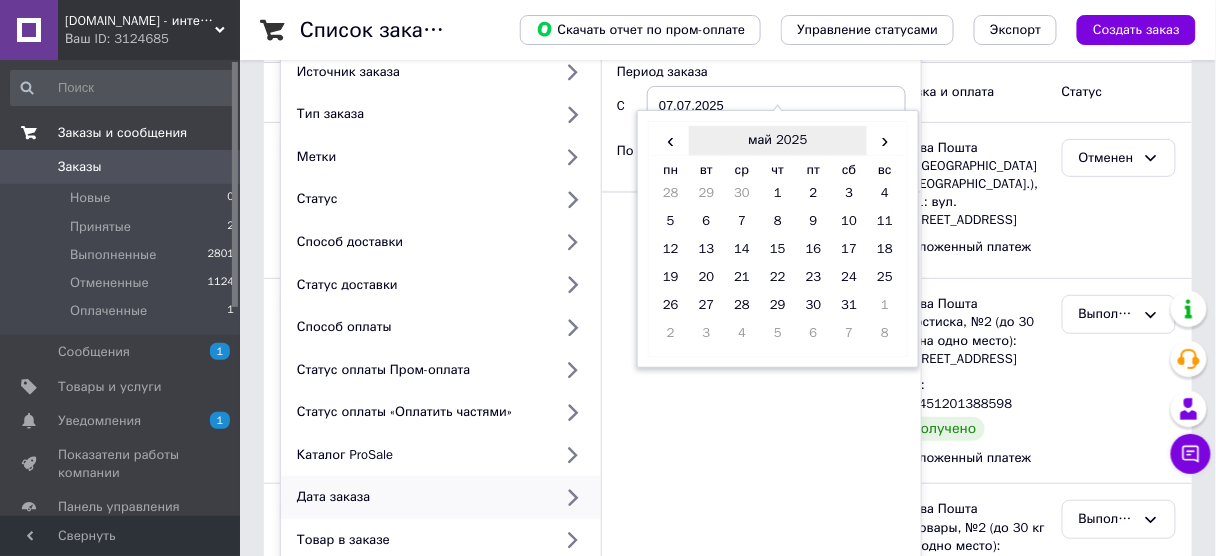 click on "май 2025" at bounding box center (778, 141) 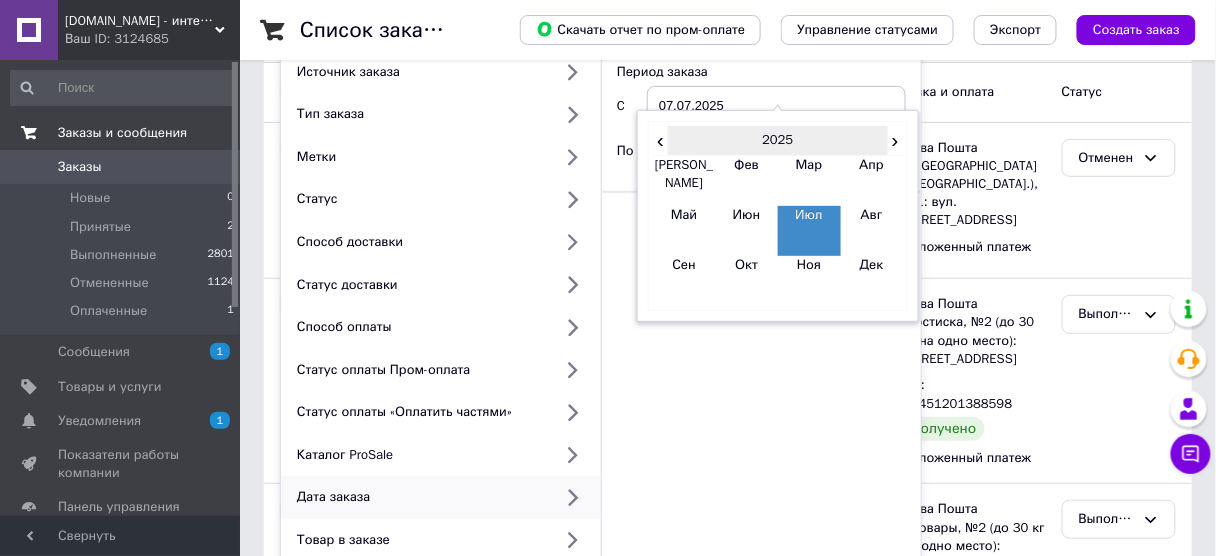 click on "2025" at bounding box center [777, 141] 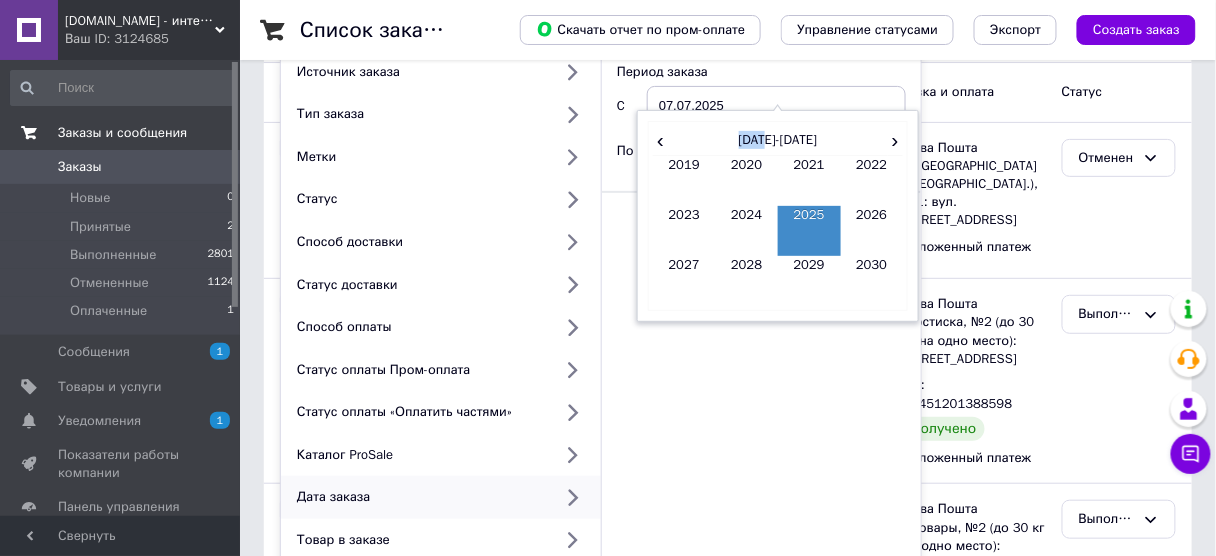 click on "2020-2029" at bounding box center (777, 141) 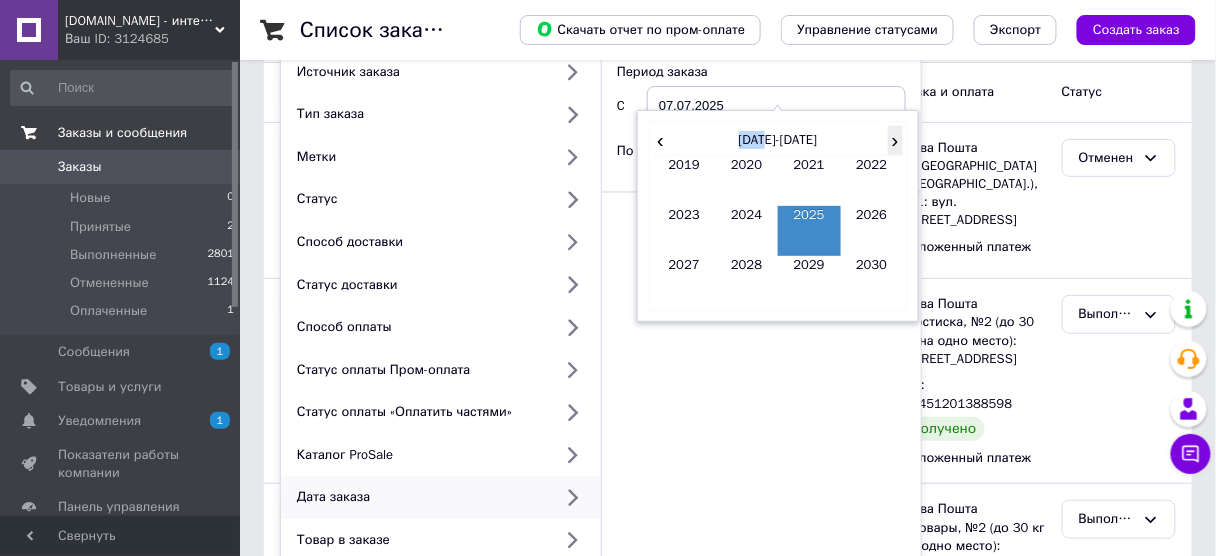 click on "›" at bounding box center (895, 140) 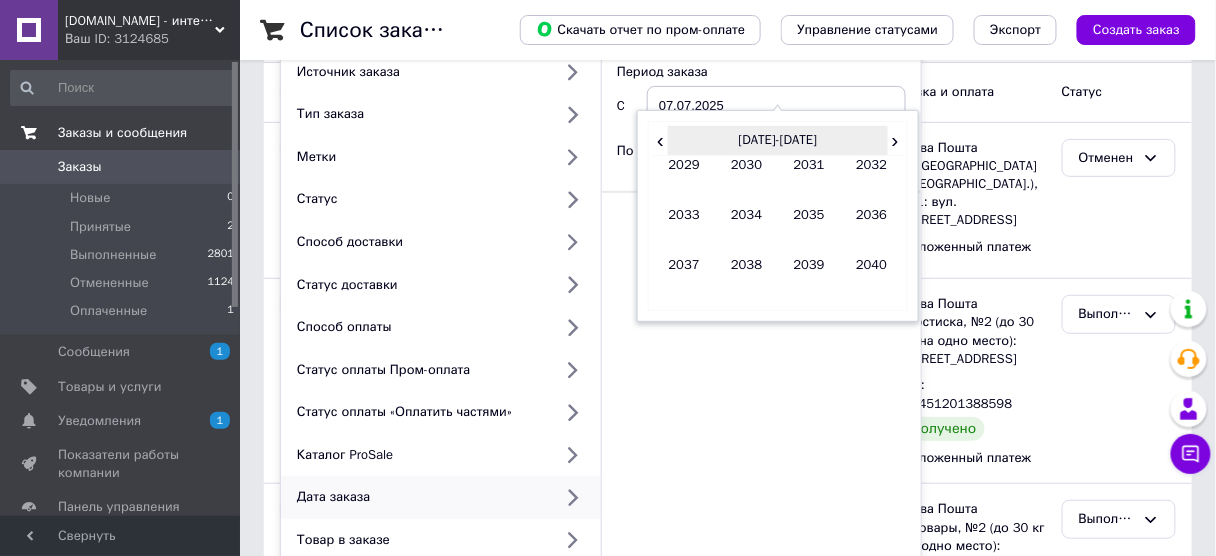 click on "2030-2039" at bounding box center [777, 141] 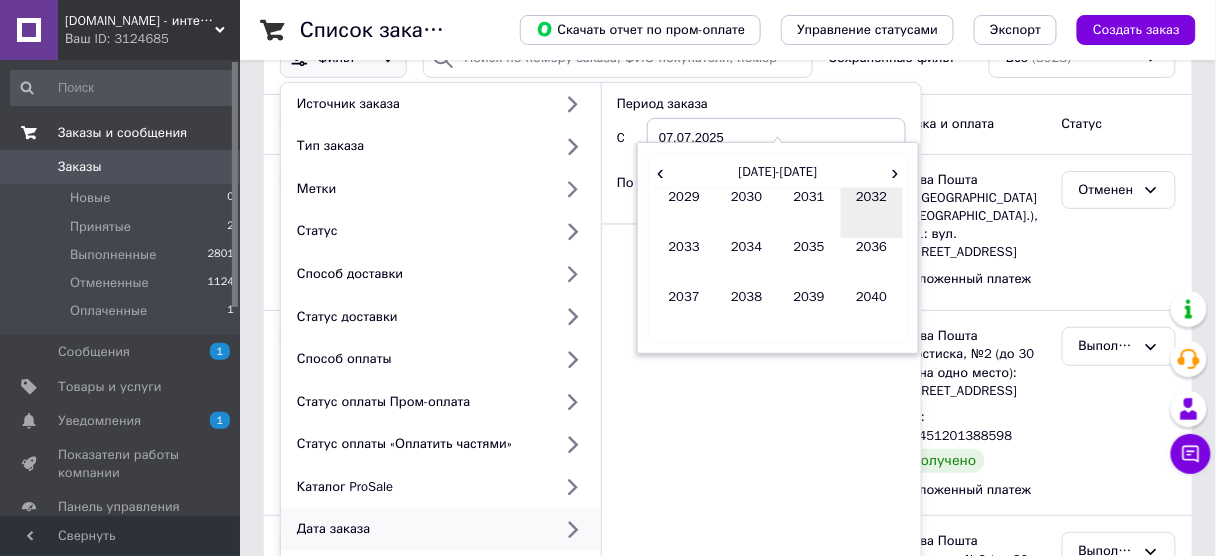 scroll, scrollTop: 29, scrollLeft: 0, axis: vertical 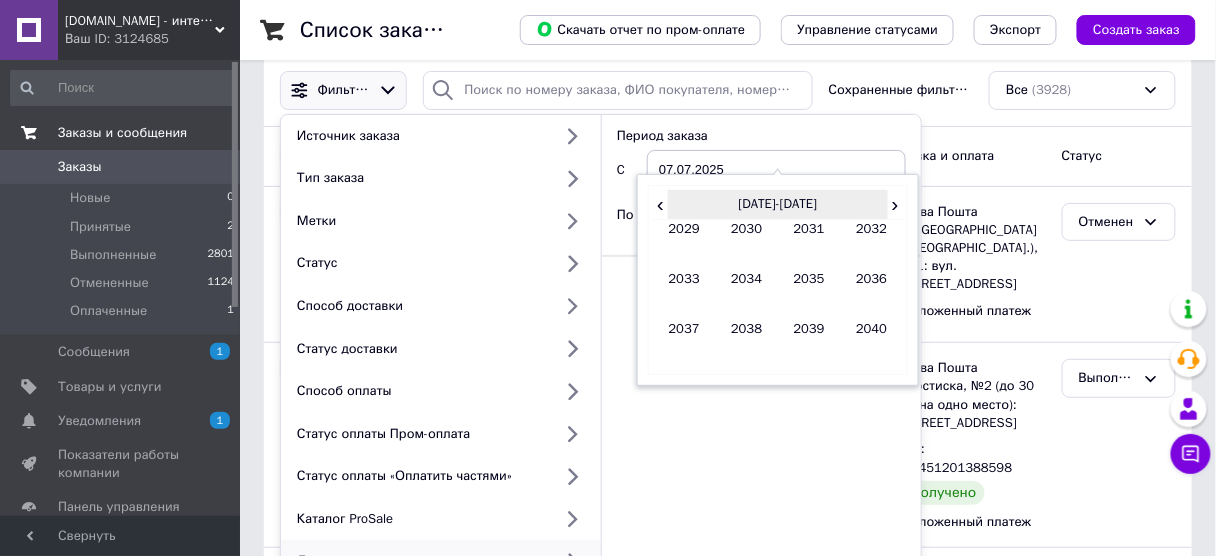 click on "2030-2039" at bounding box center (777, 205) 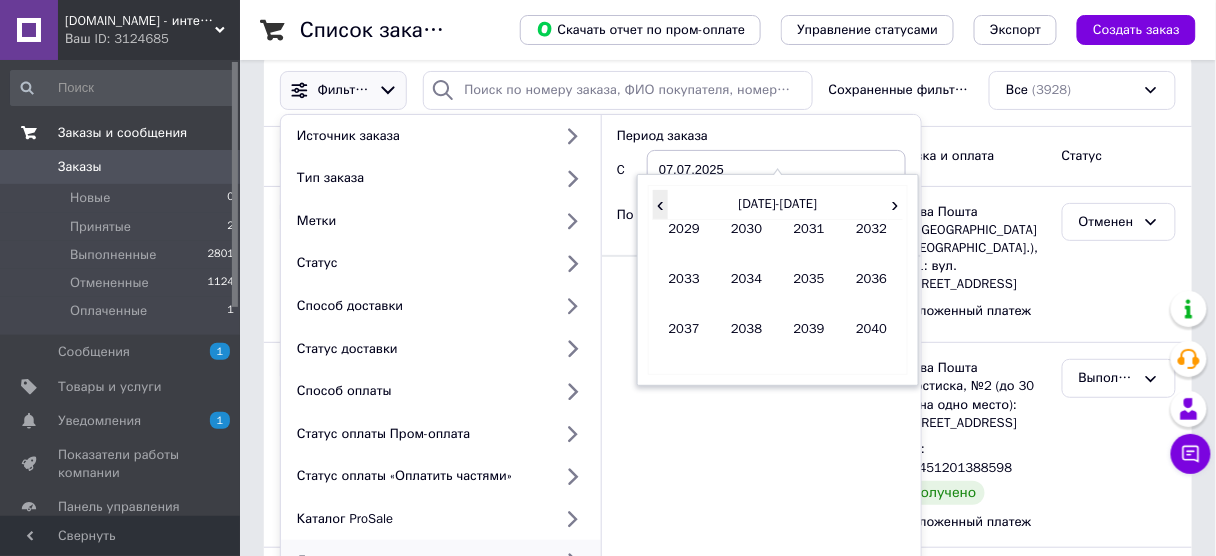 click on "‹" at bounding box center [660, 204] 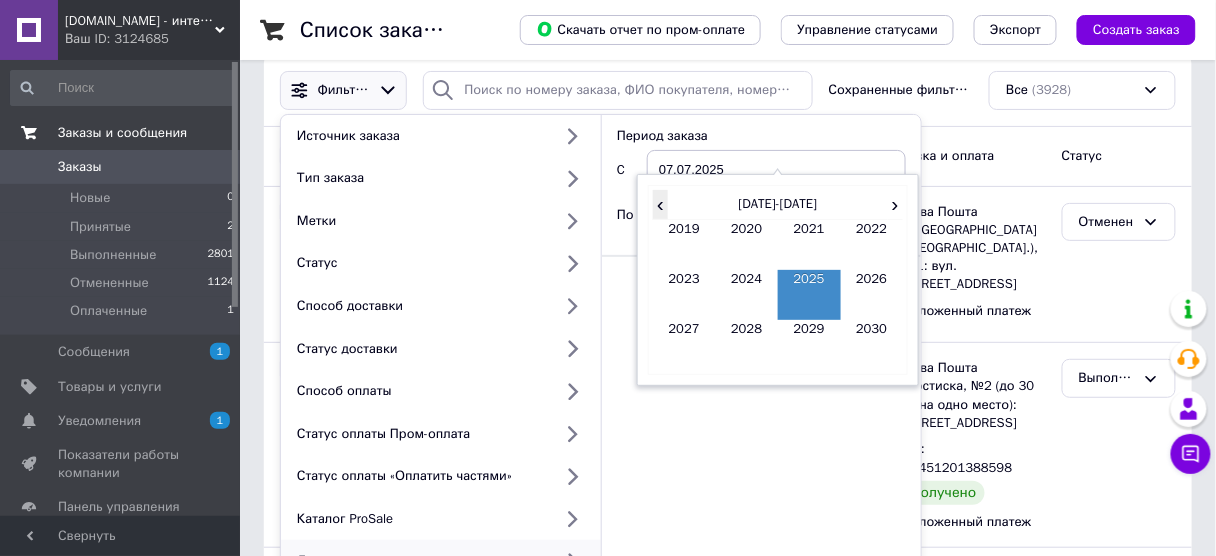 click on "‹" at bounding box center [660, 204] 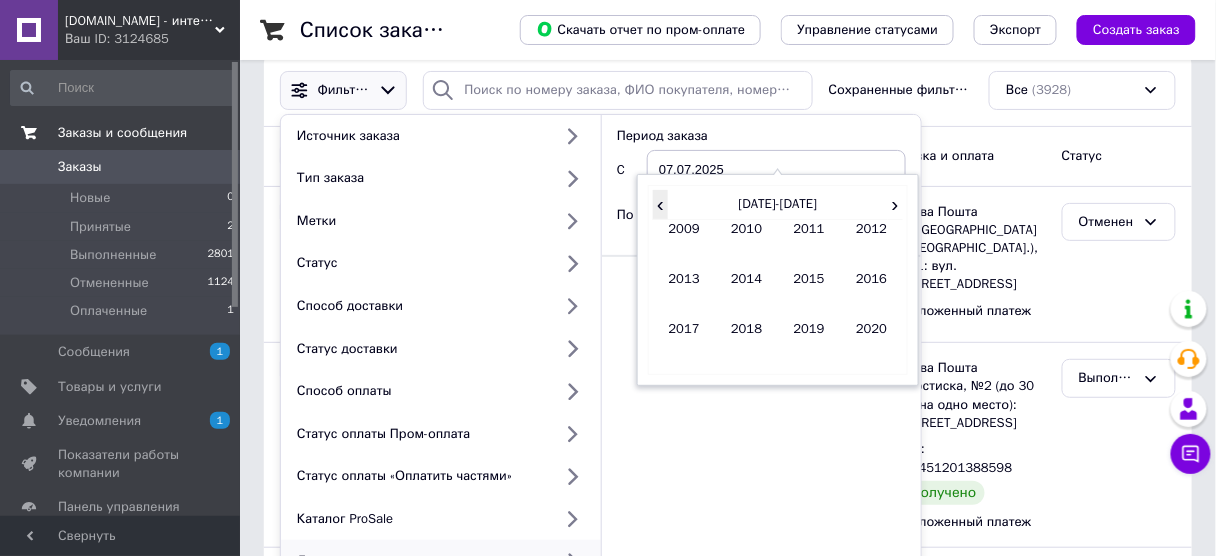 click on "‹" at bounding box center [660, 204] 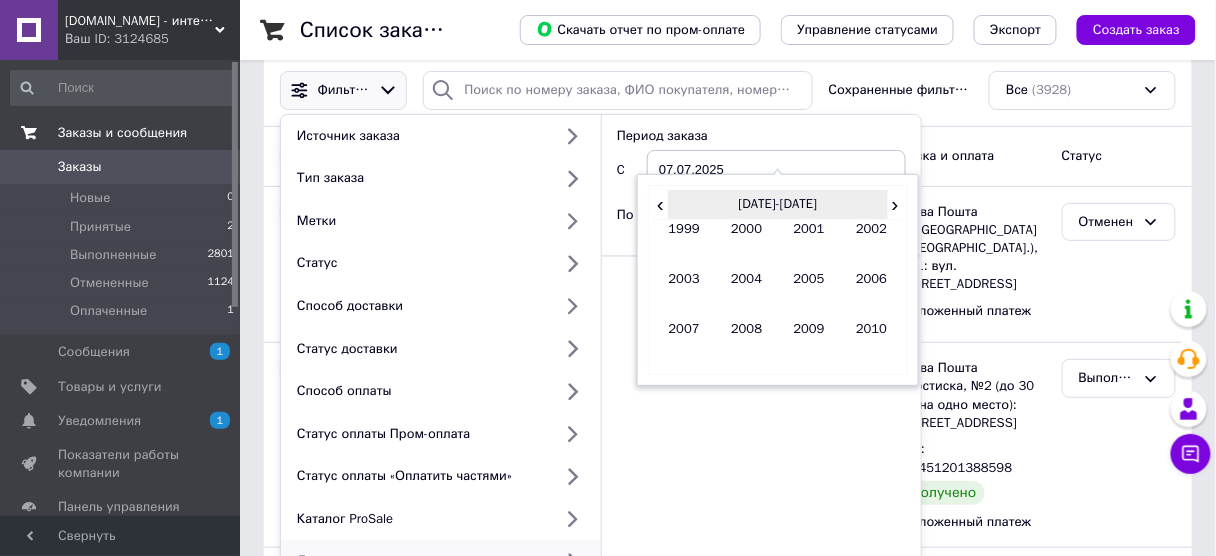 click on "2000-2009" at bounding box center [777, 205] 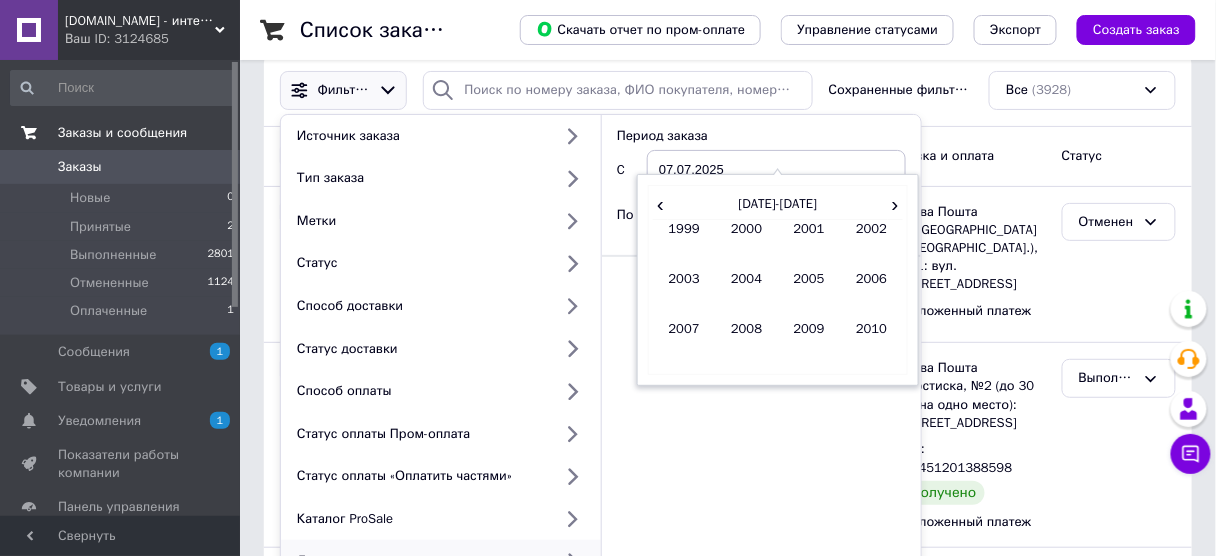 click on "Период заказа C 07.07.2025 ‹ 2000-2009 › 1999 2000 2001 2002 2003 2004 2005 2006 2007 2008 2009 2010 По 13.07.2025 Применить" at bounding box center [761, 413] 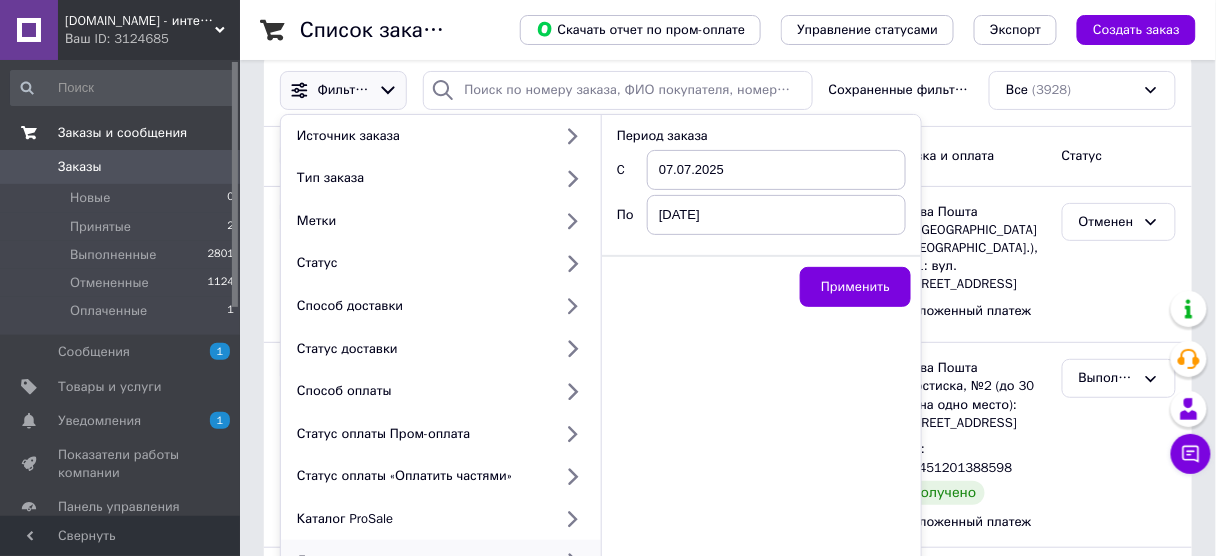 click on "07.07.2025" at bounding box center (776, 170) 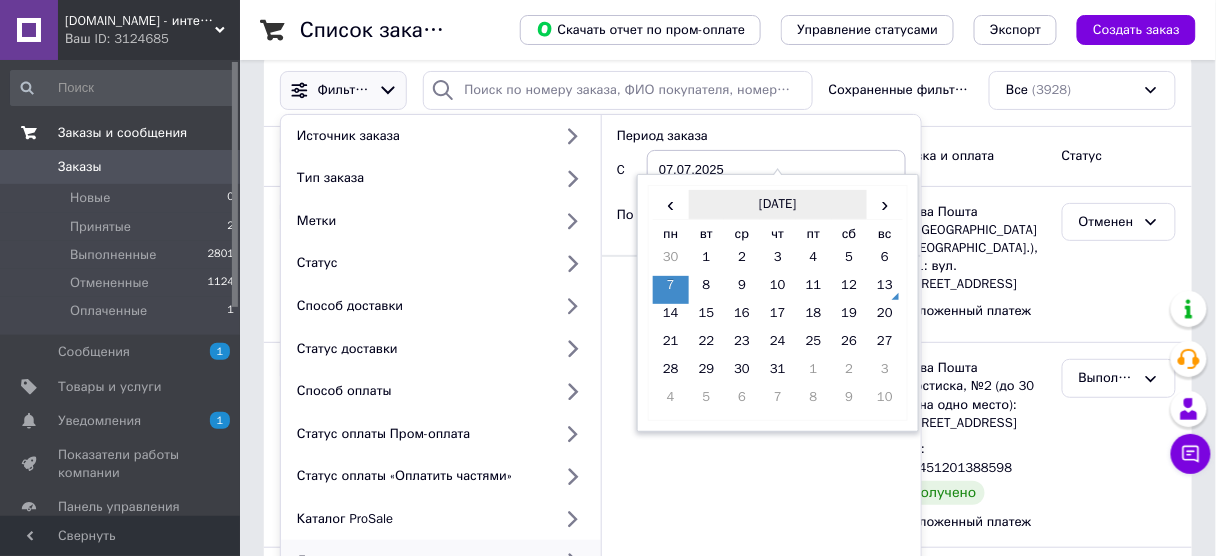 click on "июль 2025" at bounding box center (778, 205) 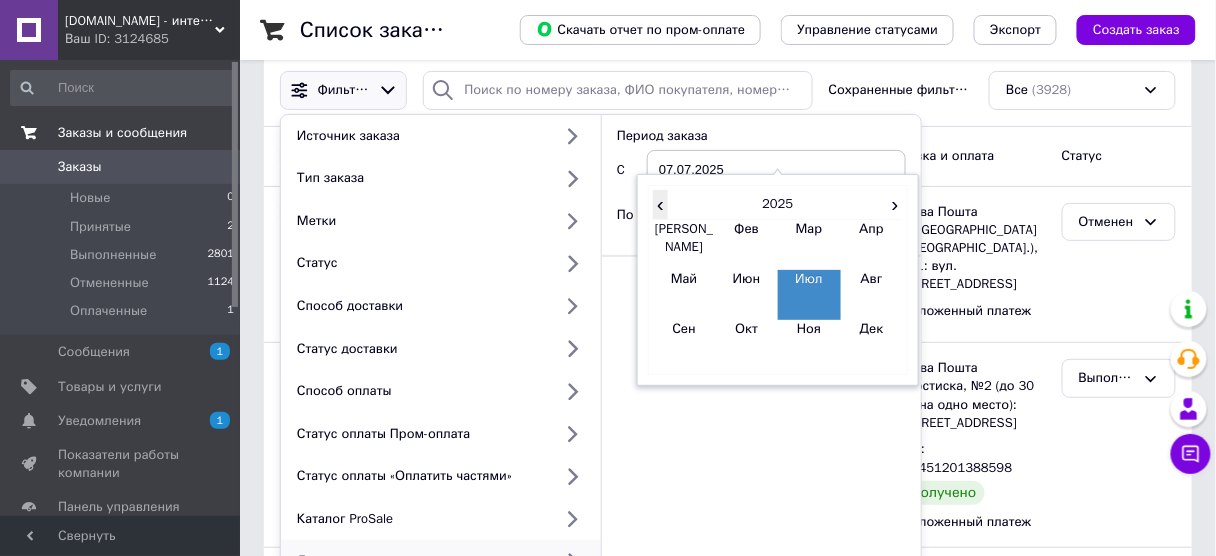 click on "‹" at bounding box center [660, 204] 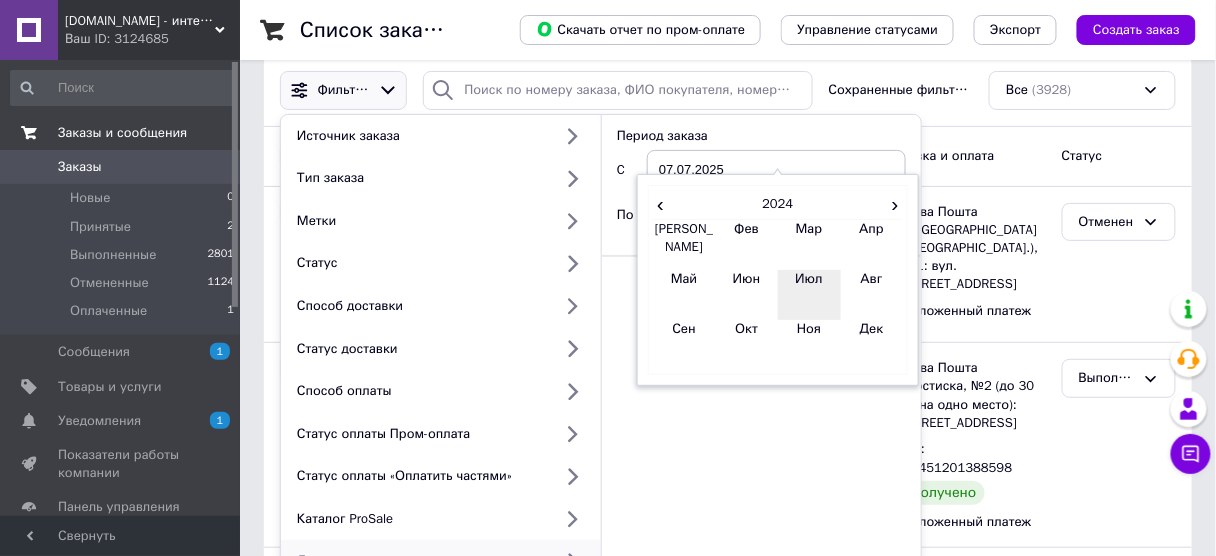 click on "Июл" at bounding box center [809, 295] 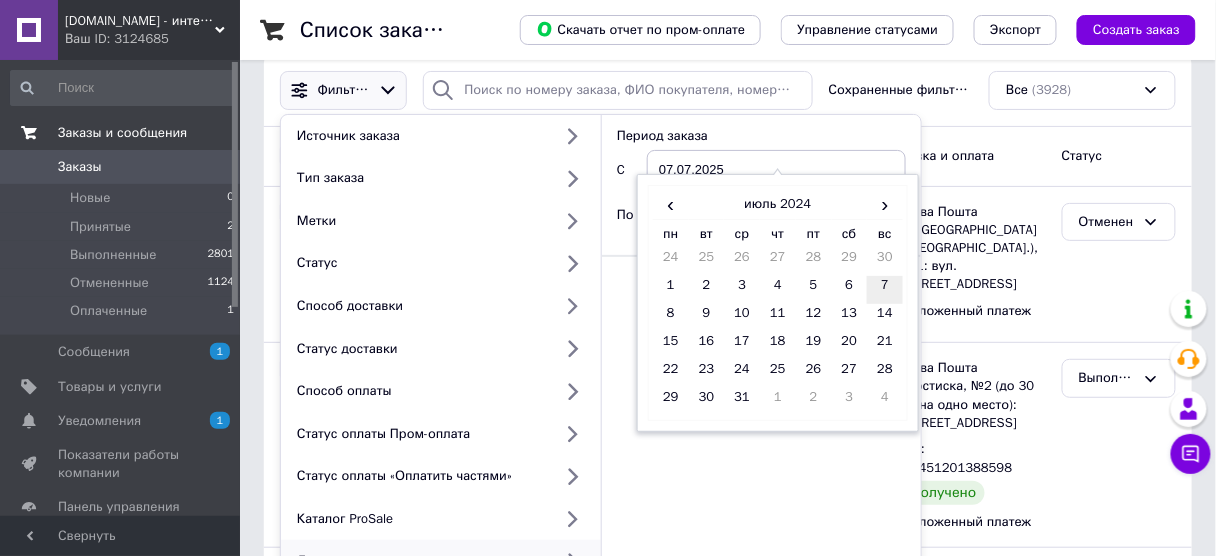 click on "7" at bounding box center (885, 290) 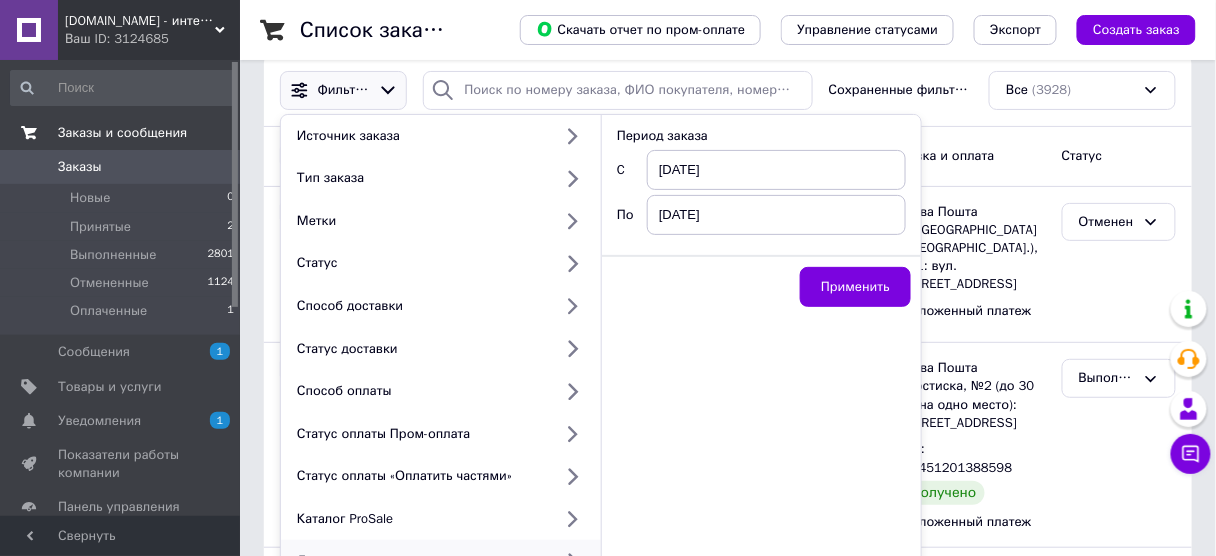 click on "[DATE]" at bounding box center [776, 215] 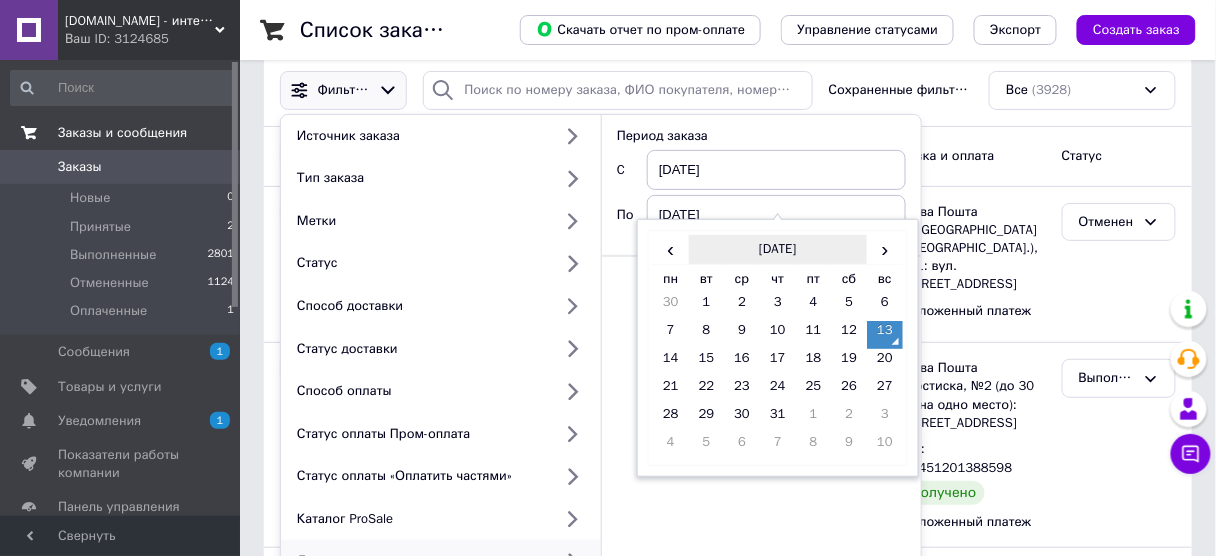 drag, startPoint x: 755, startPoint y: 200, endPoint x: 780, endPoint y: 242, distance: 48.8774 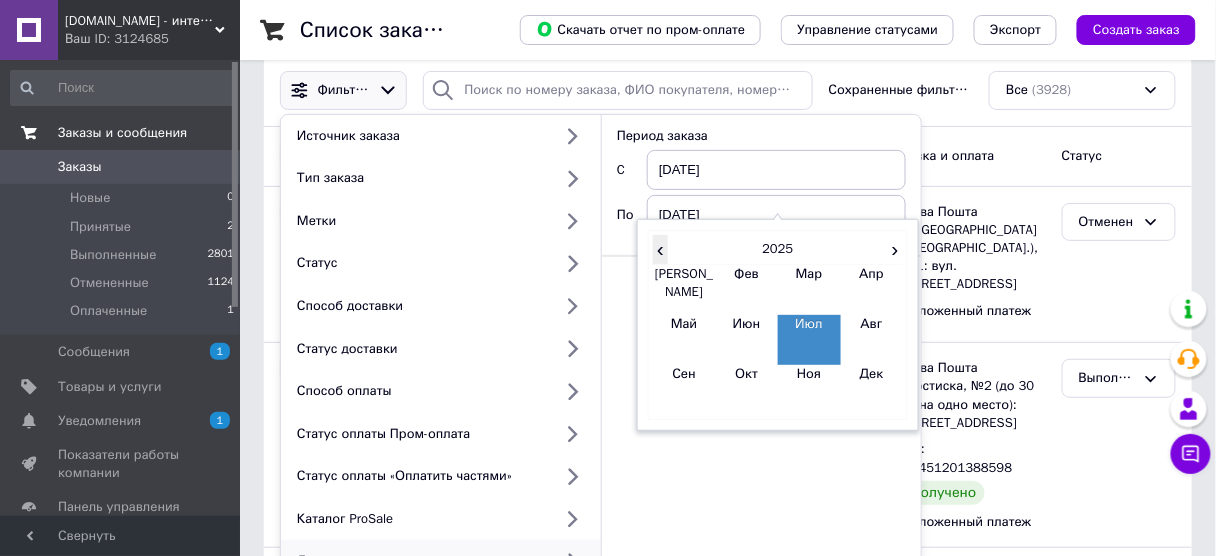 click on "‹" at bounding box center [660, 249] 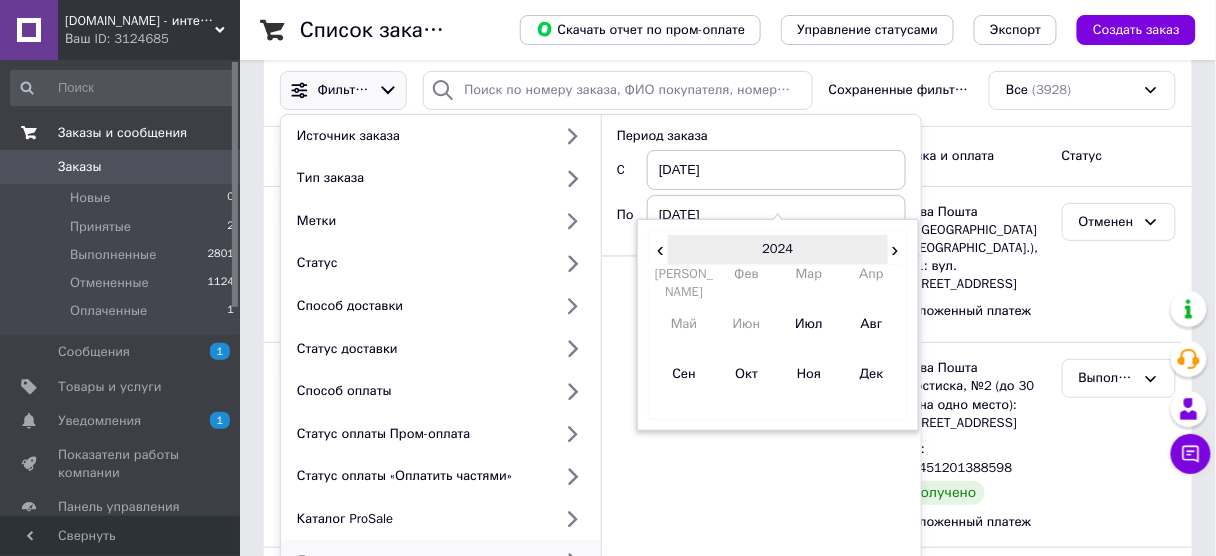 click on "2024" at bounding box center (777, 250) 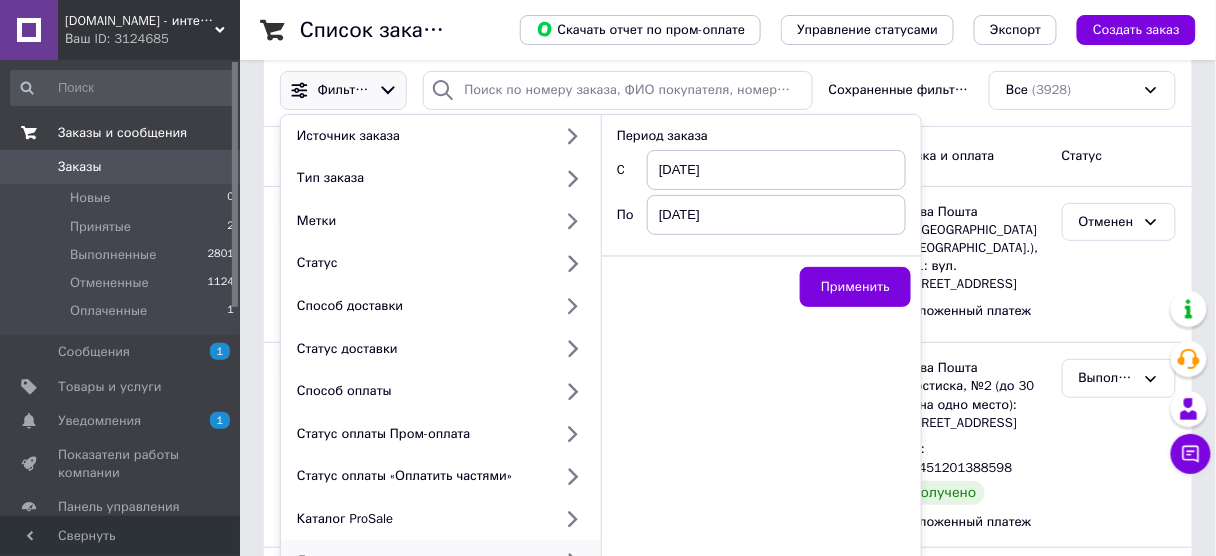 click on "Период заказа C 07.07.2024 По 13.07.2025 Применить" at bounding box center [761, 413] 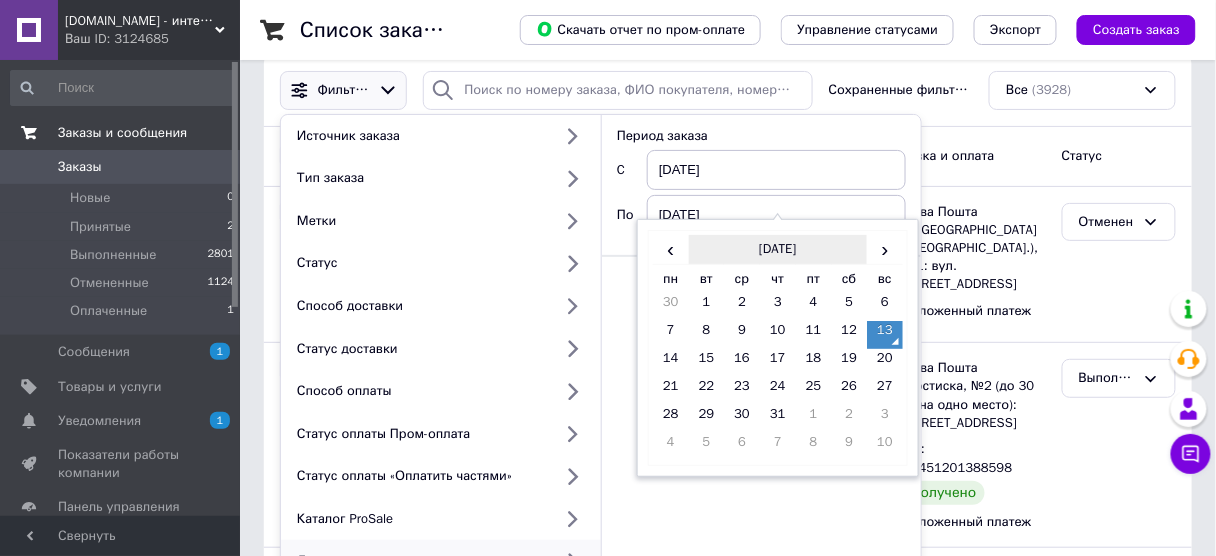 click on "июль 2025" at bounding box center [778, 250] 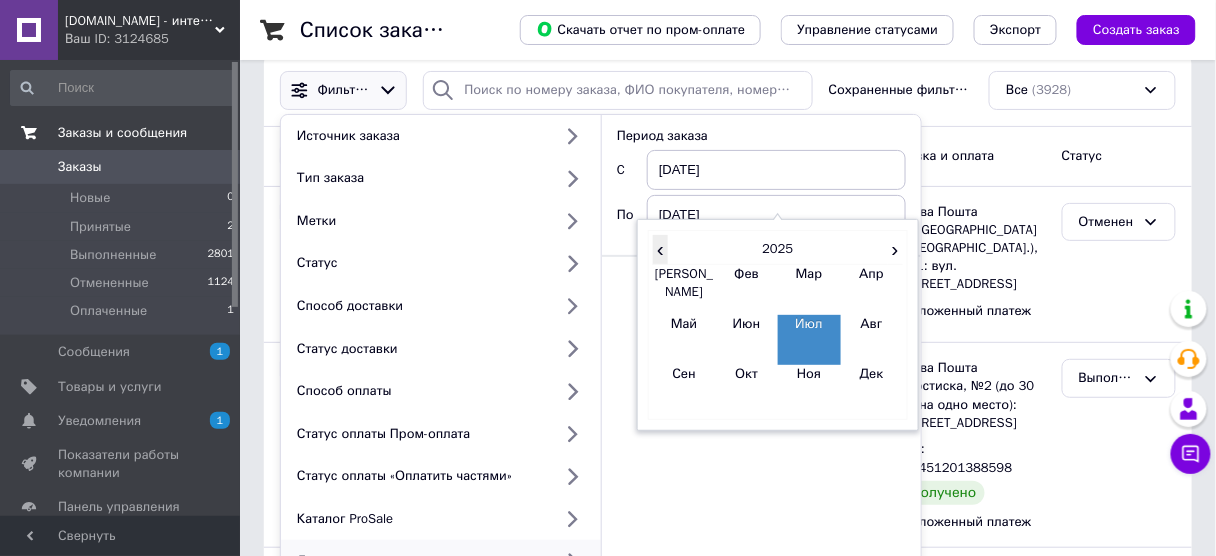 click on "‹" at bounding box center [660, 249] 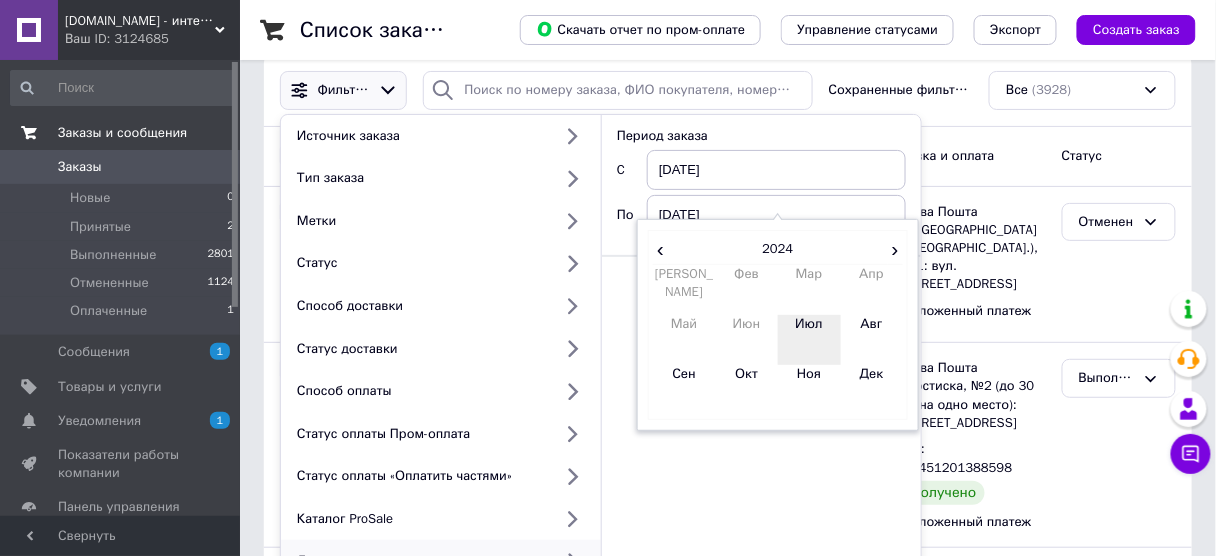 click on "Июл" at bounding box center [809, 340] 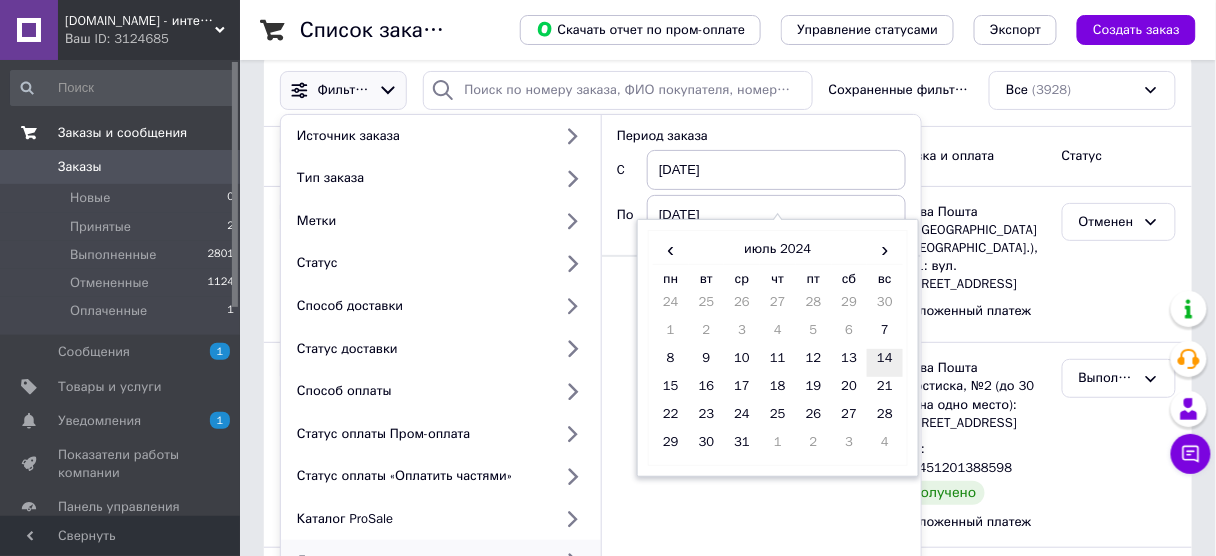 click on "14" at bounding box center [885, 363] 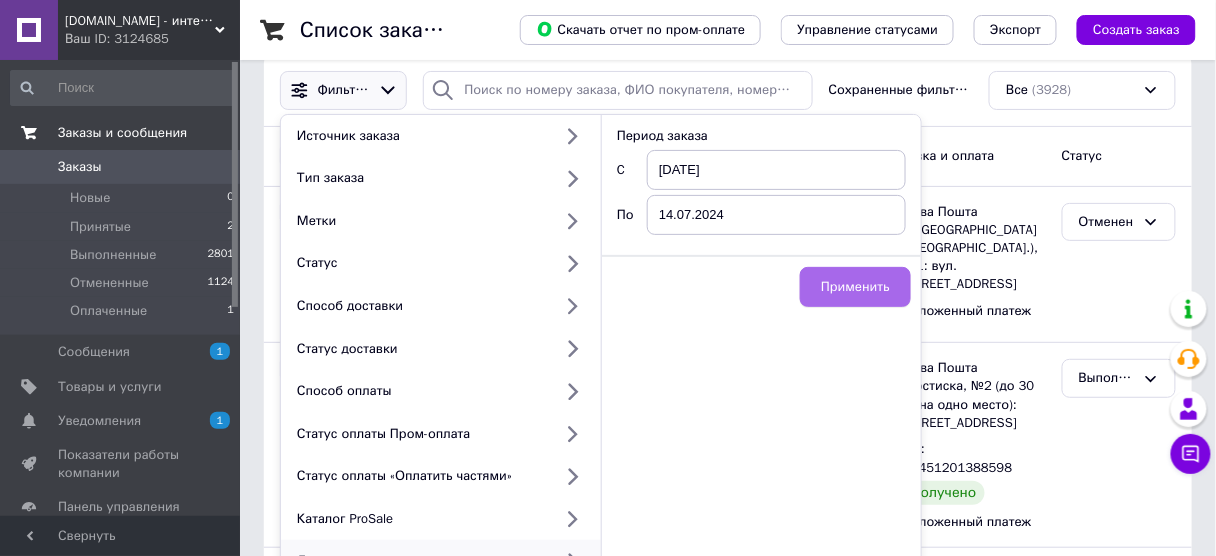 click on "Применить" at bounding box center [855, 287] 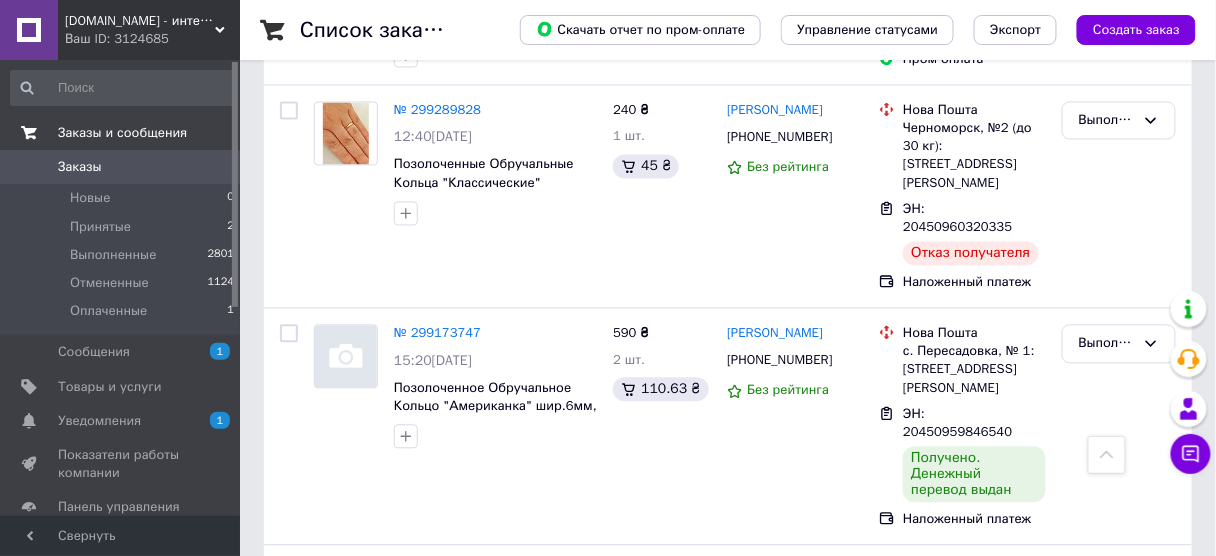 scroll, scrollTop: 948, scrollLeft: 0, axis: vertical 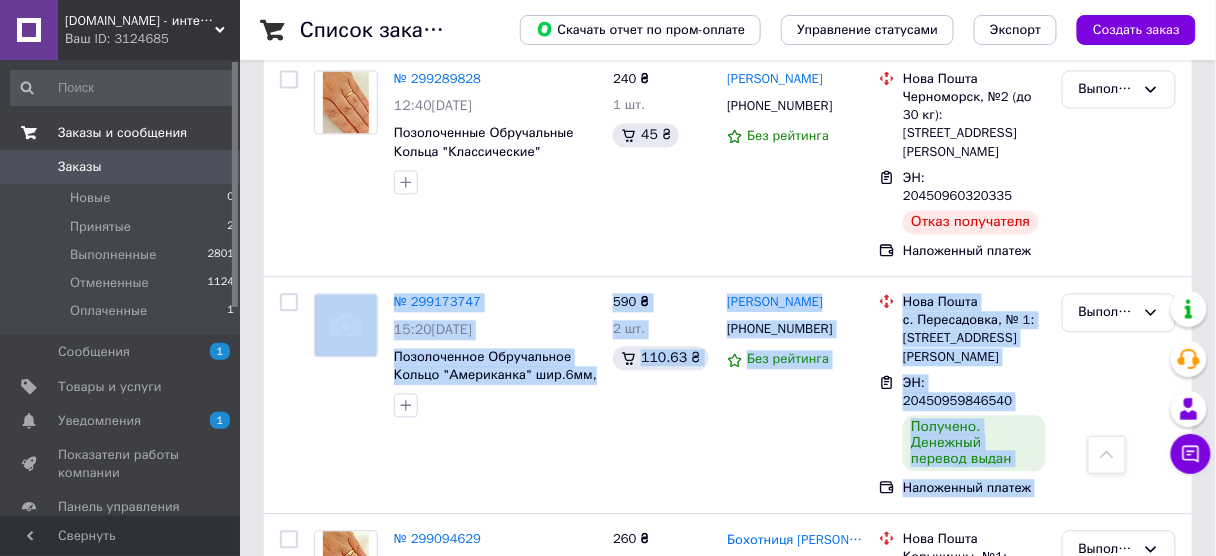 drag, startPoint x: 1207, startPoint y: 250, endPoint x: 1228, endPoint y: 220, distance: 36.619667 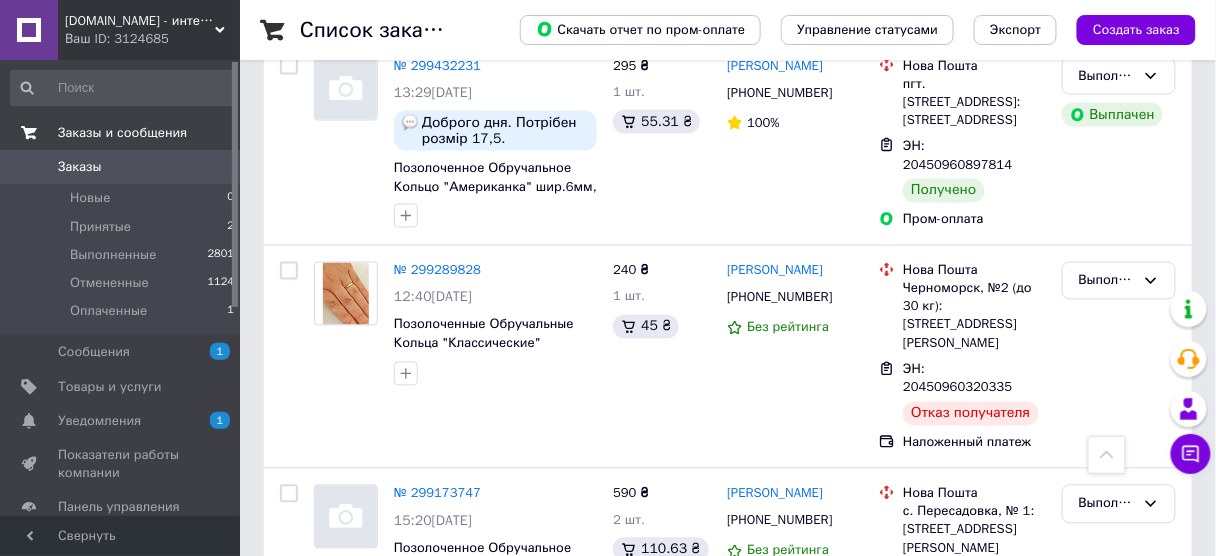 scroll, scrollTop: 784, scrollLeft: 0, axis: vertical 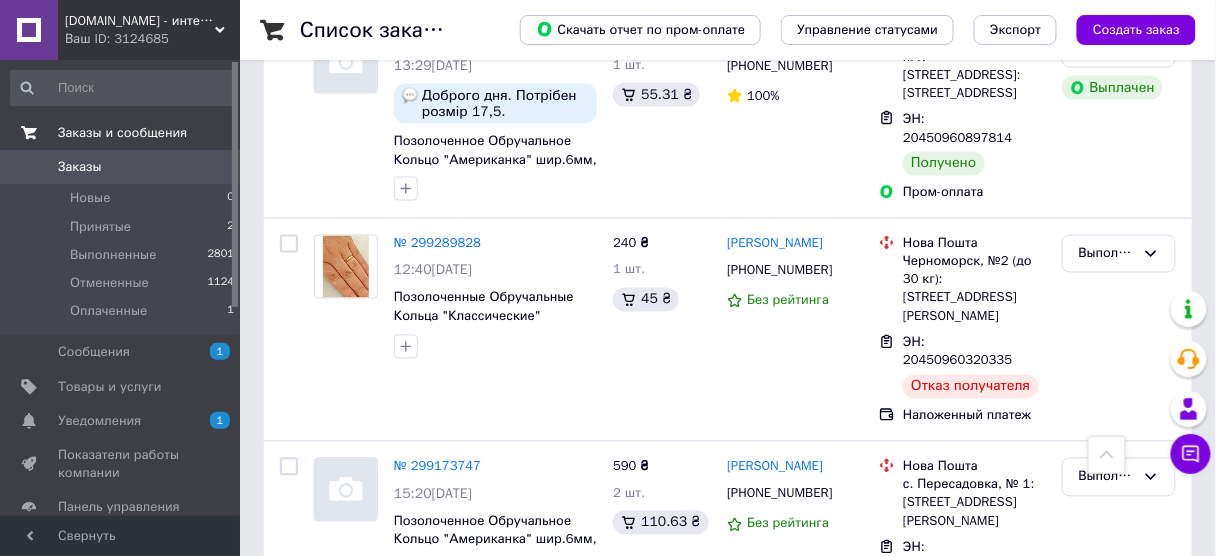 click on "Список заказов   Скачать отчет по пром-оплате Управление статусами Экспорт Создать заказ 2 Фильтры Сохраненные фильтры: Не выбрано С: 07.07.2024 По: 14.07.2024 Сбросить все Сохранить фильтр Заказ Сумма Покупатель Доставка и оплата Статус № 299504522 00:06, 14.07.2024 Позолоченная Цепочка 55см + Крестик. Позолота 902,10 ₴ 1 комплект 163.51 ₴ Роман Савельєв +380685106744 88% Нова Пошта Винница, №2 (до 200 кг): ул. Липовецкая, 6а (ТЦ «Виват») ЭН: 20450961216778 Получено. Денежный перевод выдан Наложенный платеж Выполнен № 299447417 15:03, 13.07.2024 Позолочена Чоловіча Печатка р.19, 21. Позолота 390 ₴ 1 шт. 66.30 ₴ +380973388440 100%" at bounding box center (728, 947) 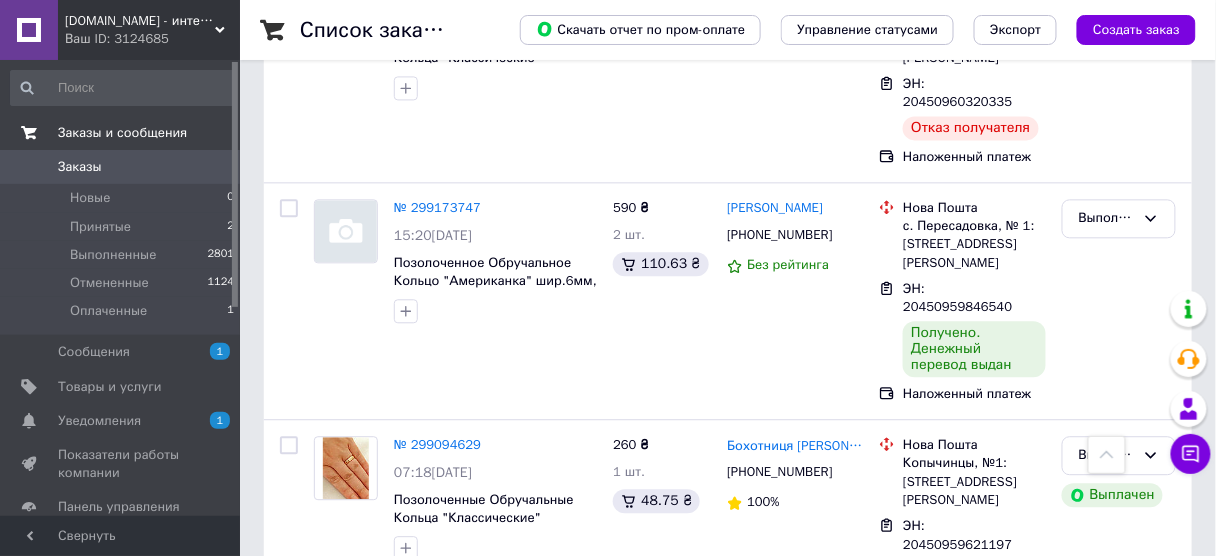 scroll, scrollTop: 1054, scrollLeft: 0, axis: vertical 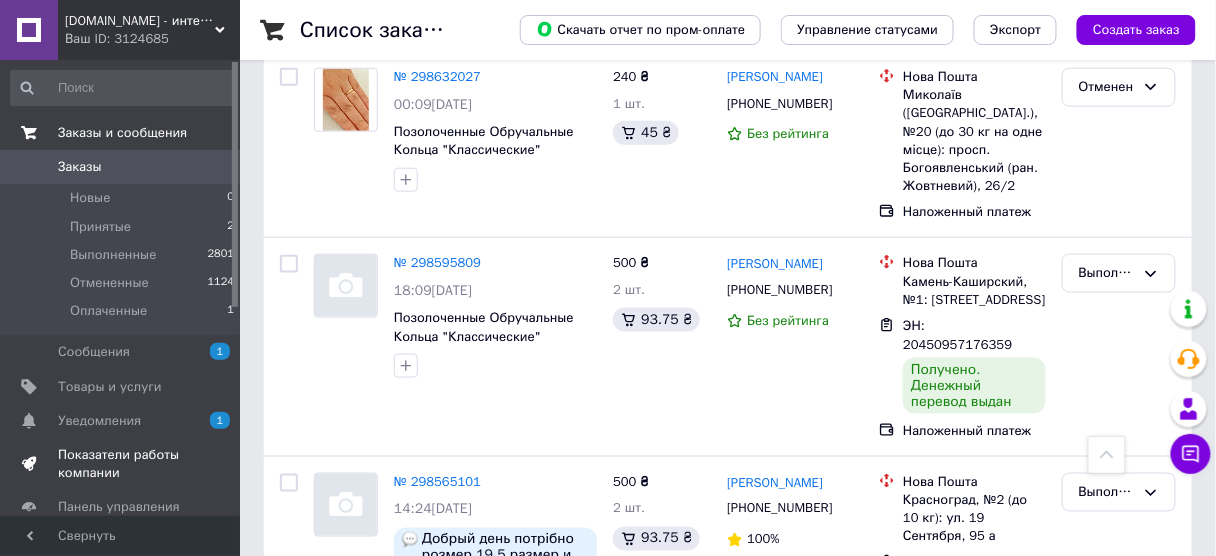 click on "Показатели работы компании" at bounding box center (123, 464) 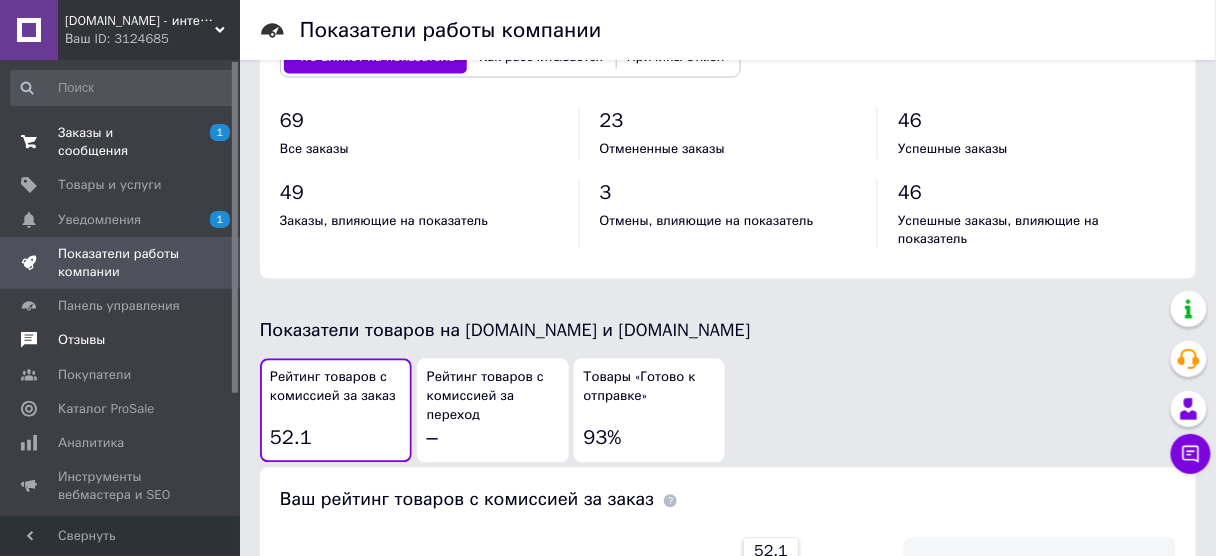 scroll, scrollTop: 1303, scrollLeft: 0, axis: vertical 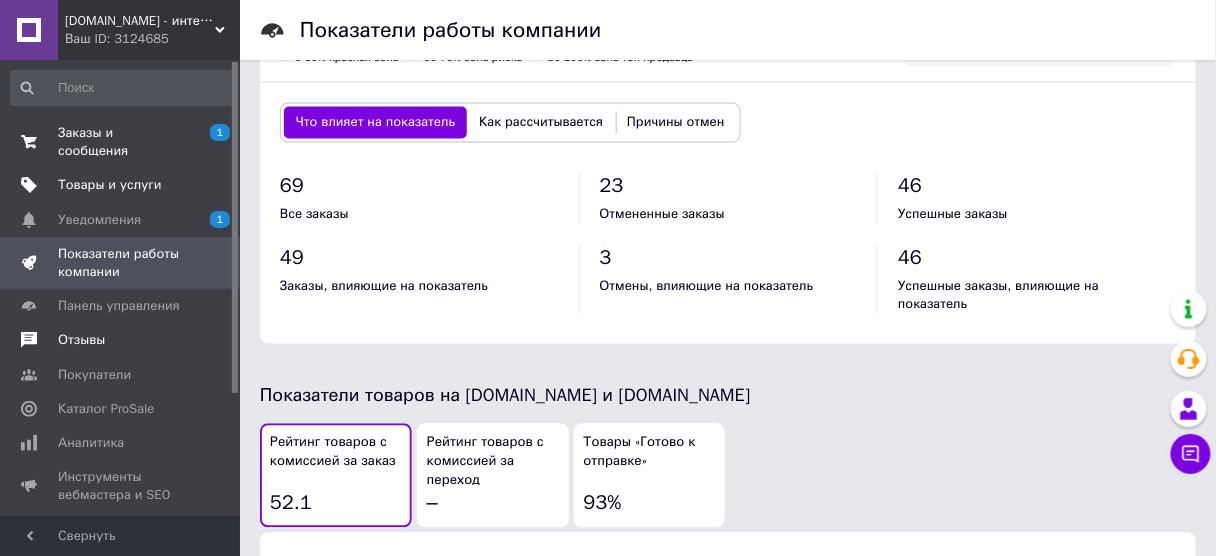 click on "Товары и услуги" at bounding box center [121, 185] 